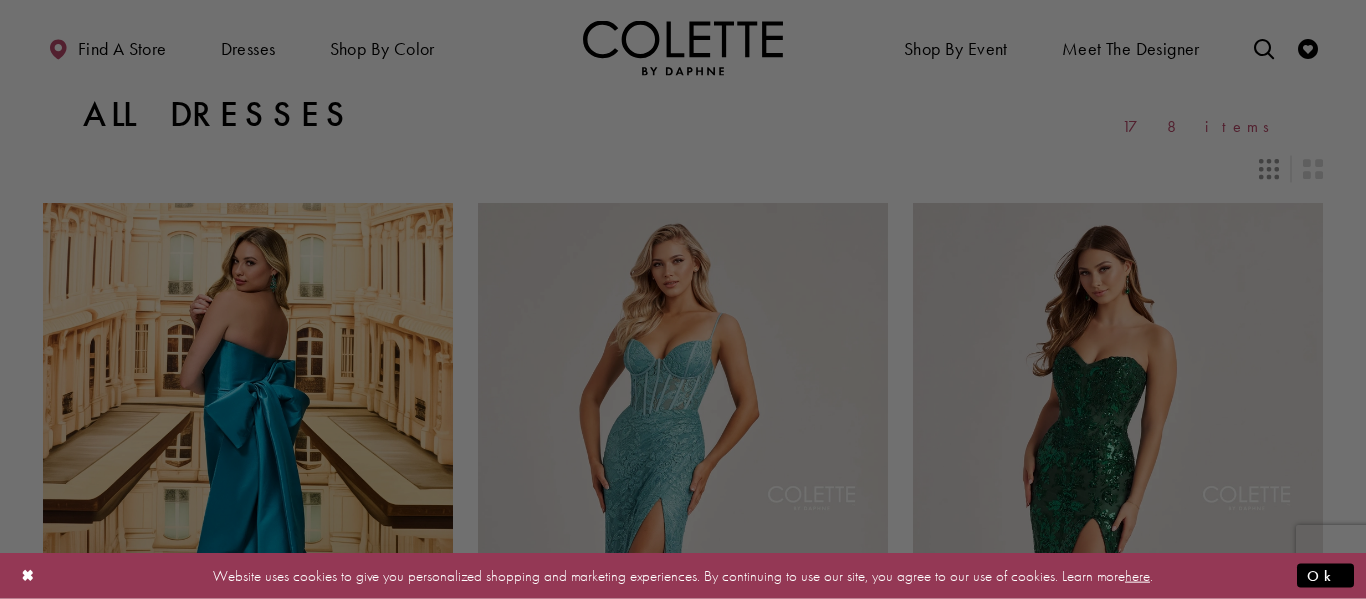 scroll, scrollTop: 0, scrollLeft: 0, axis: both 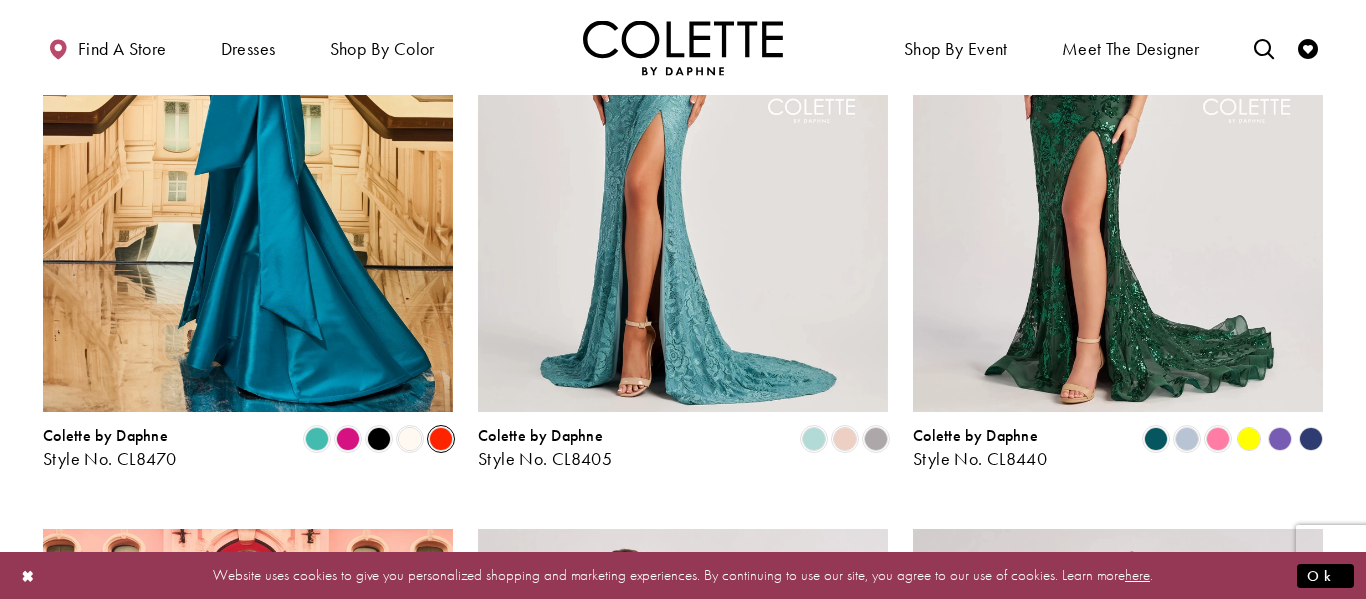 click at bounding box center (441, 439) 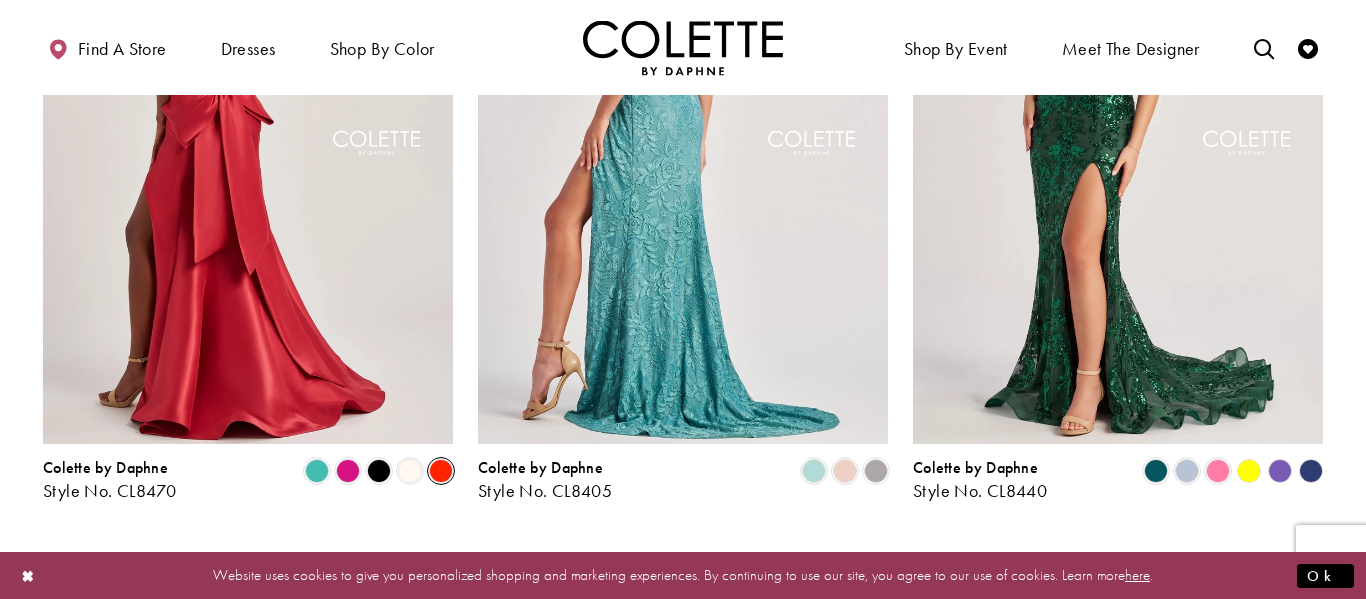 scroll, scrollTop: 369, scrollLeft: 0, axis: vertical 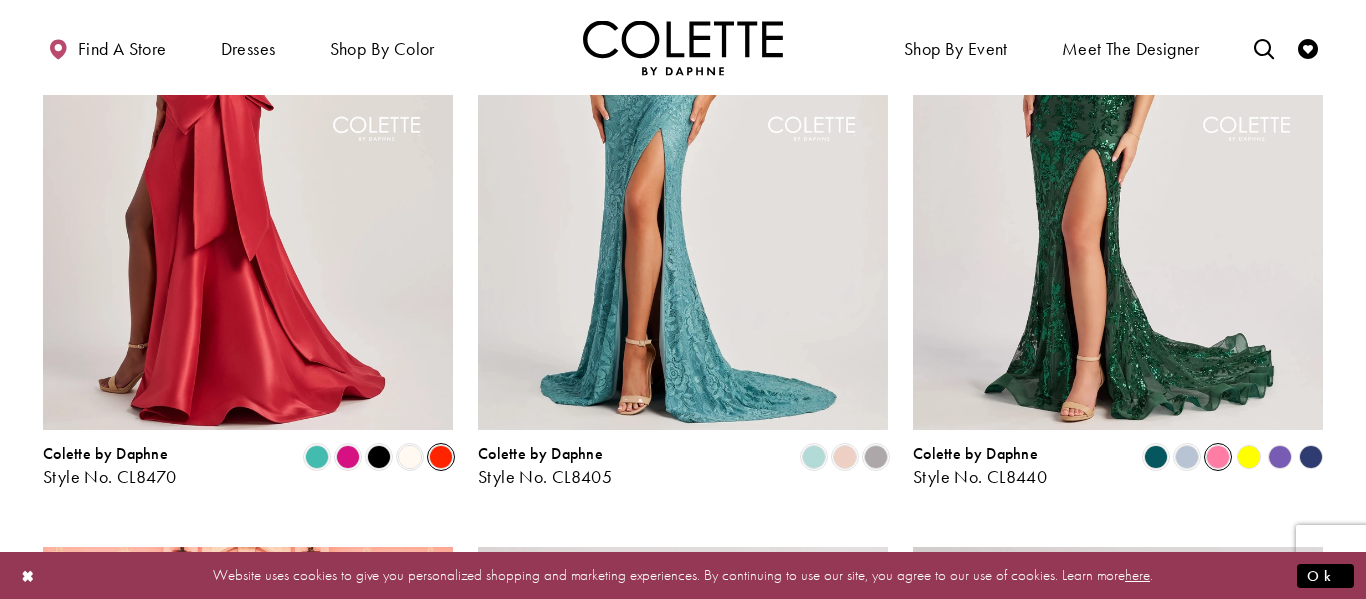 click at bounding box center [1218, 457] 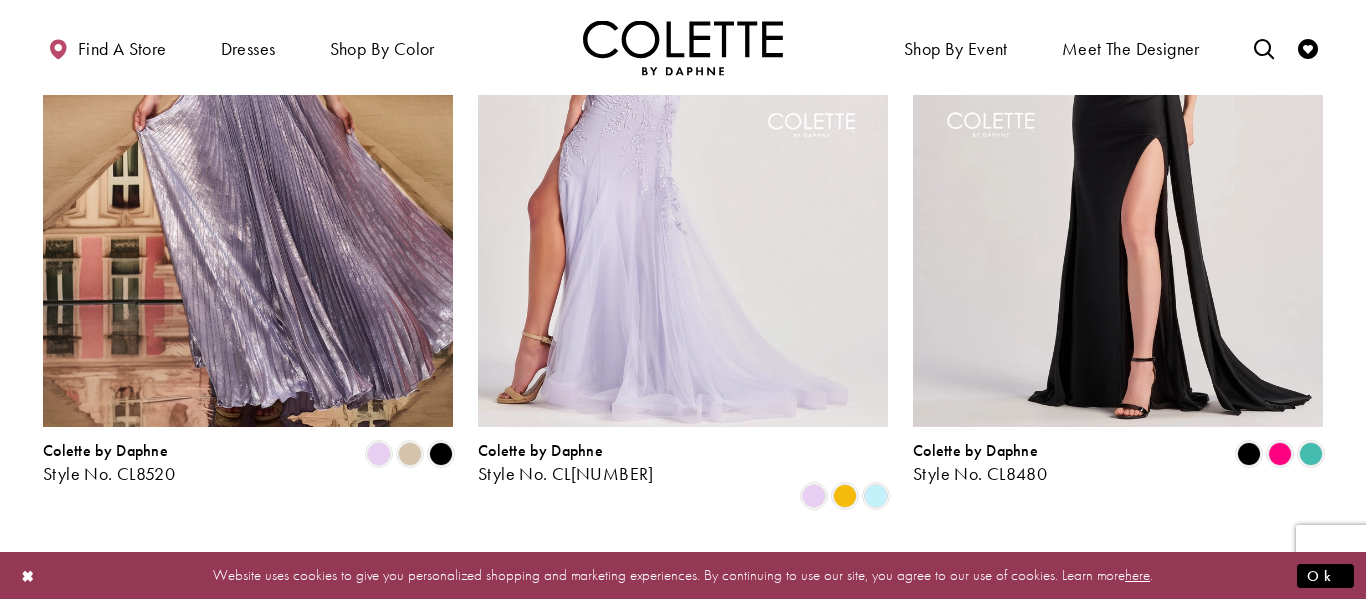 scroll, scrollTop: 1090, scrollLeft: 0, axis: vertical 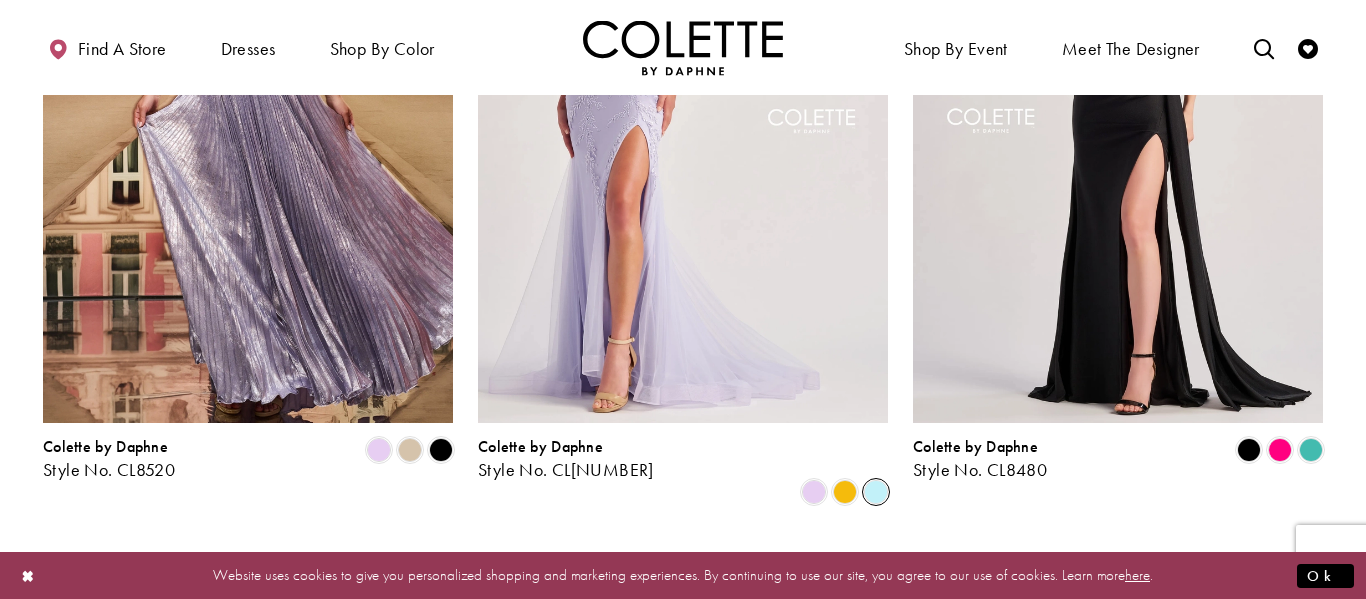 click at bounding box center [876, 492] 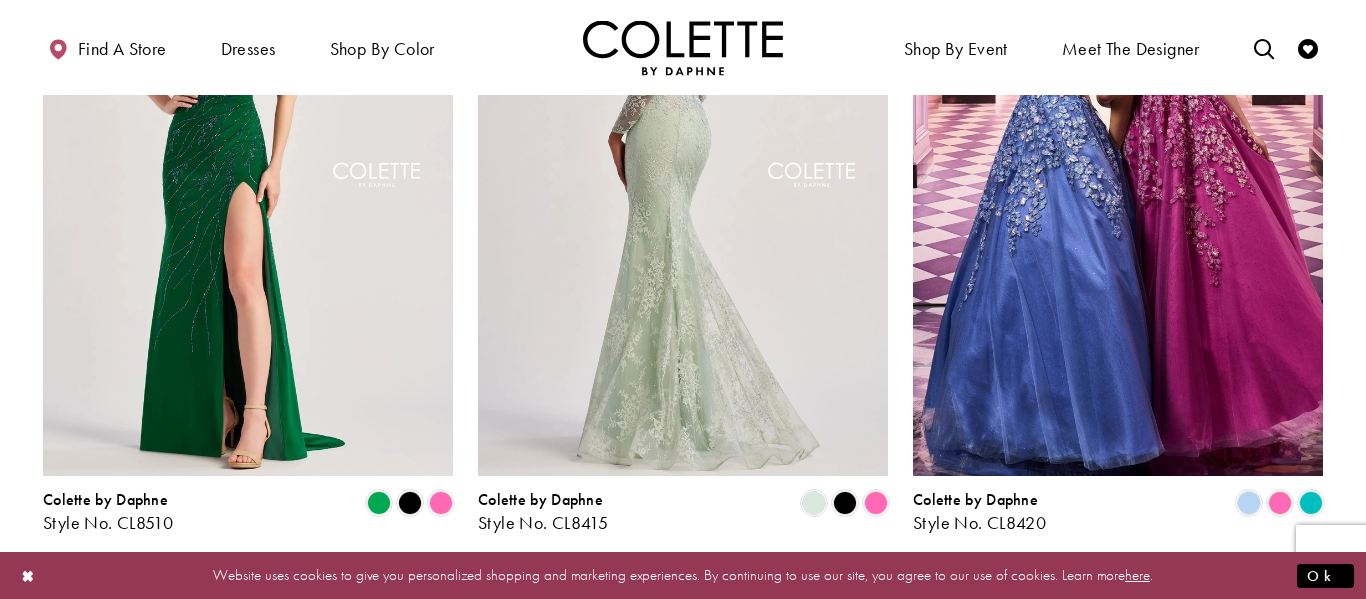 scroll, scrollTop: 1799, scrollLeft: 0, axis: vertical 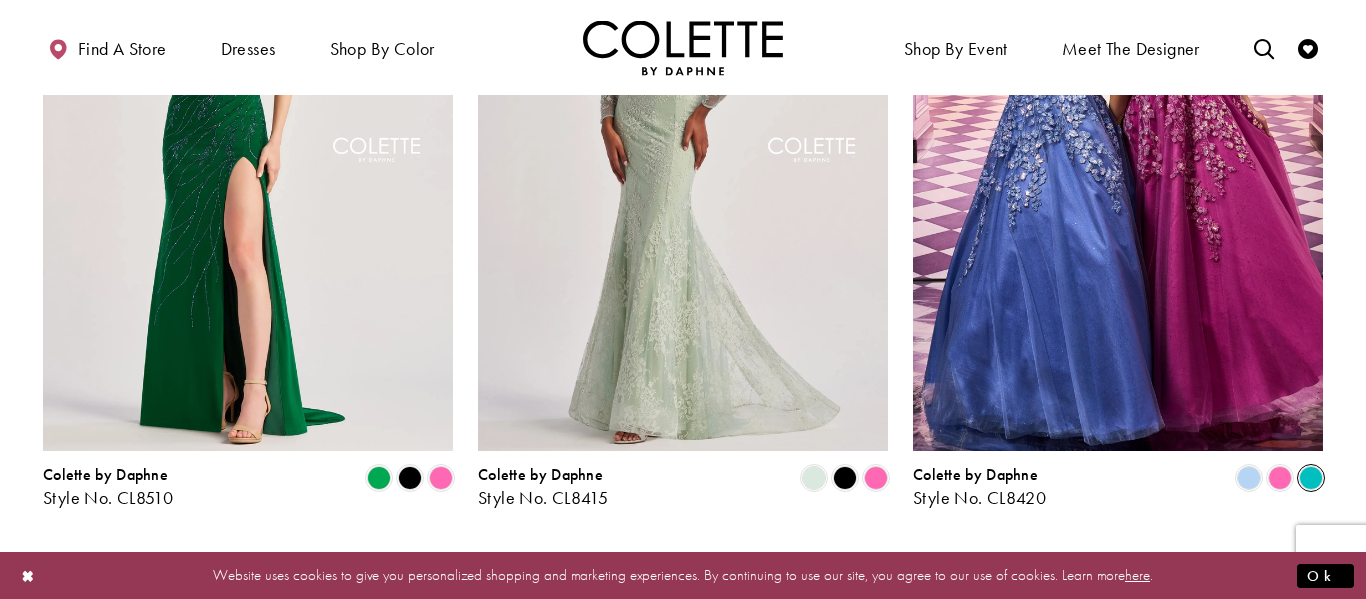 click at bounding box center (1311, 478) 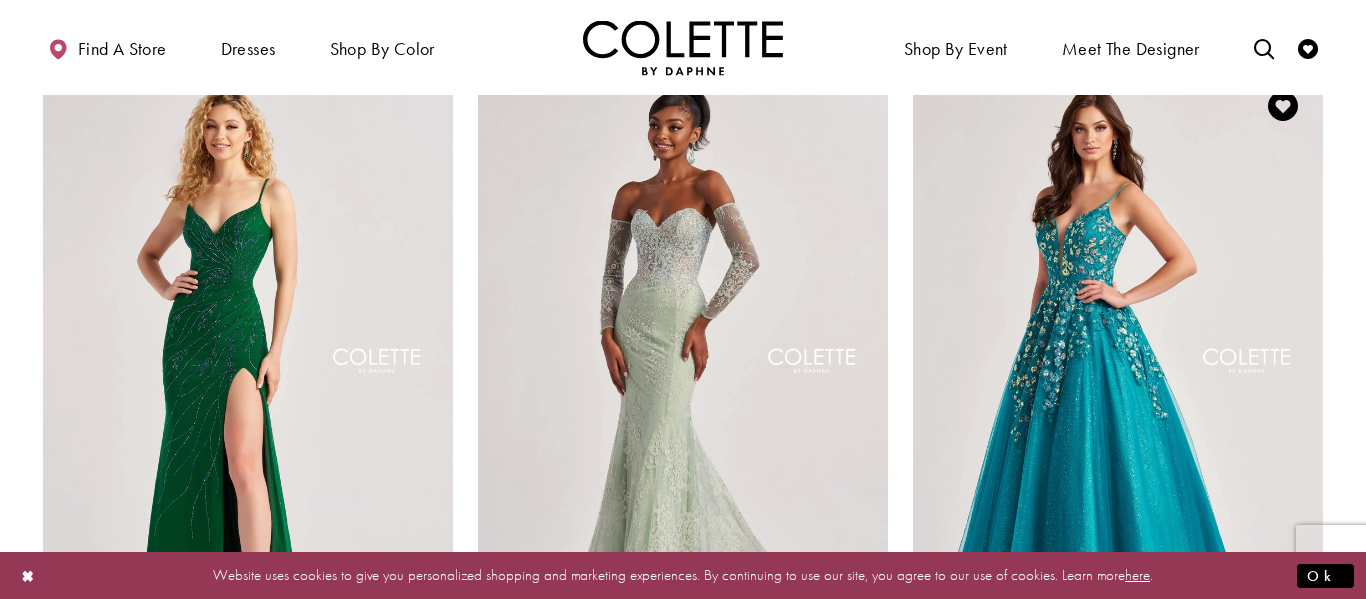scroll, scrollTop: 1595, scrollLeft: 0, axis: vertical 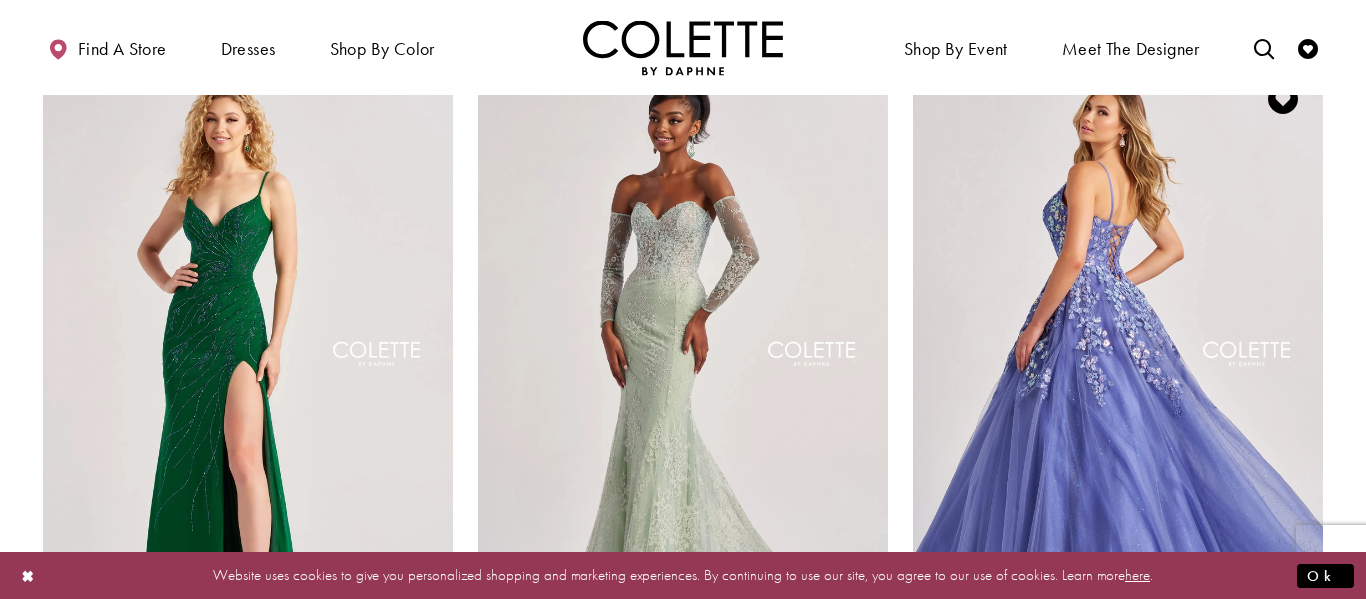 click at bounding box center (1118, 357) 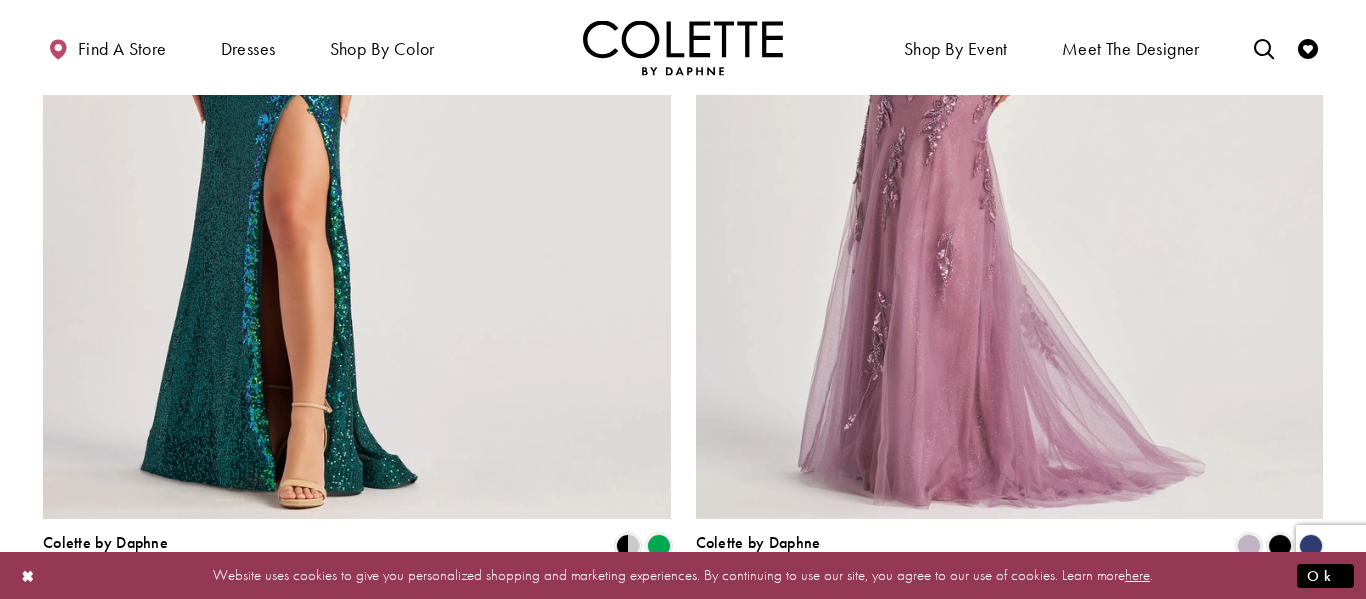 scroll, scrollTop: 3534, scrollLeft: 0, axis: vertical 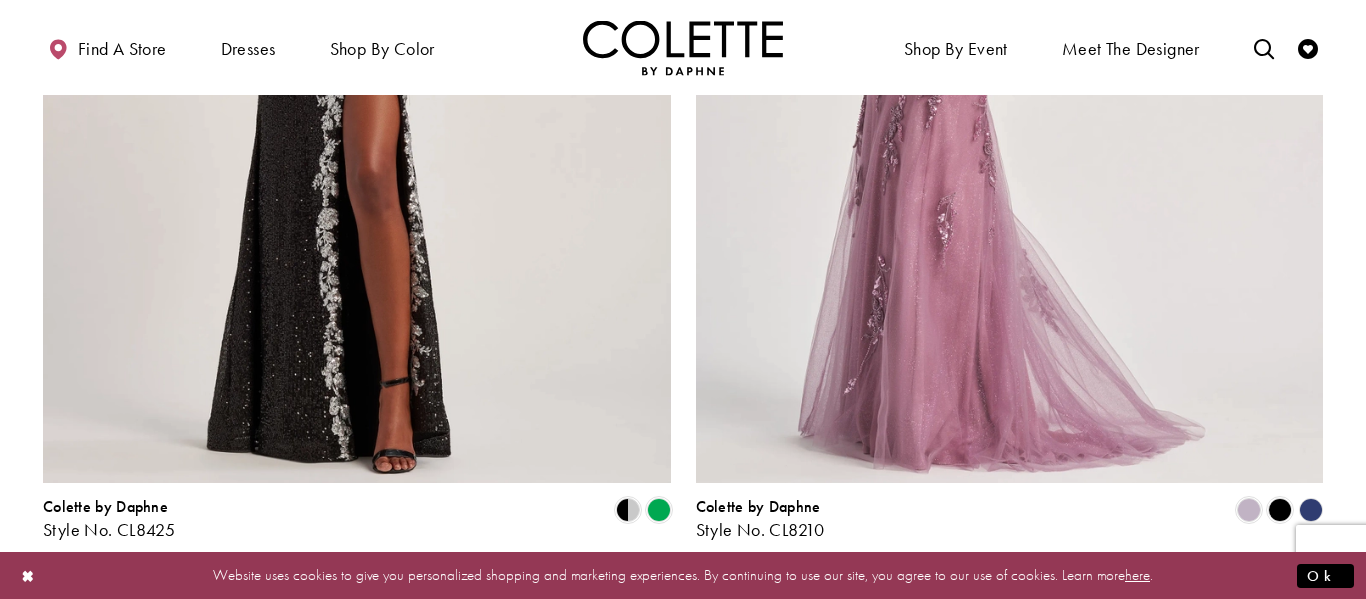 click 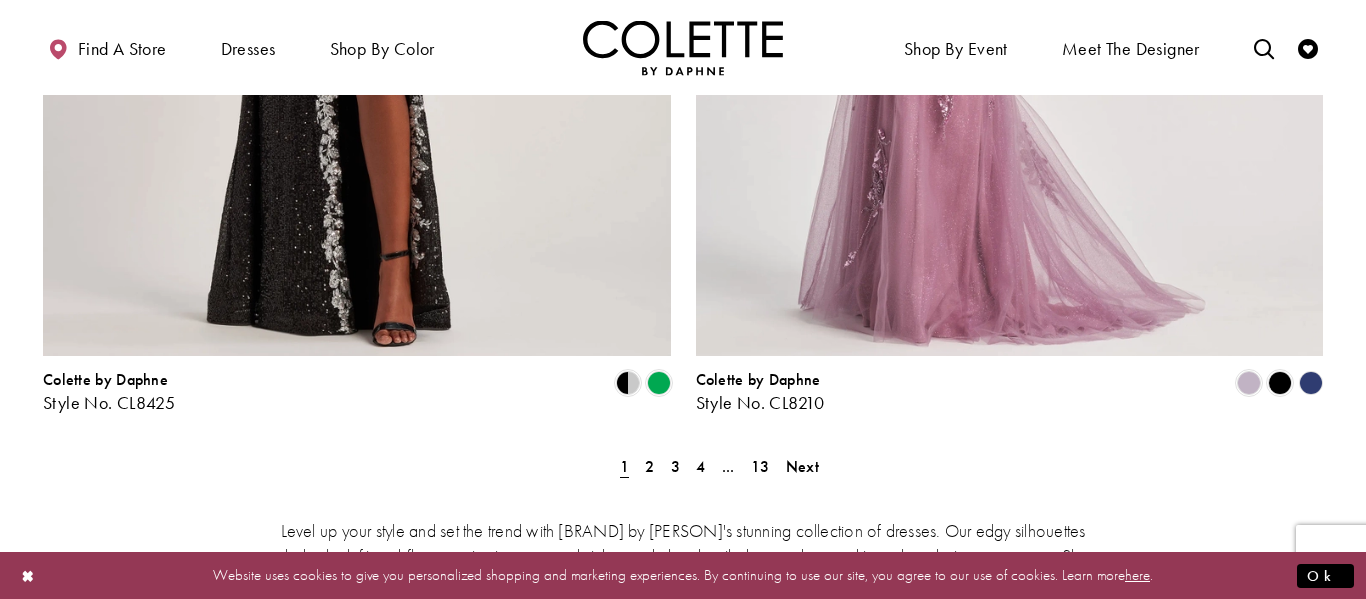 scroll, scrollTop: 3662, scrollLeft: 0, axis: vertical 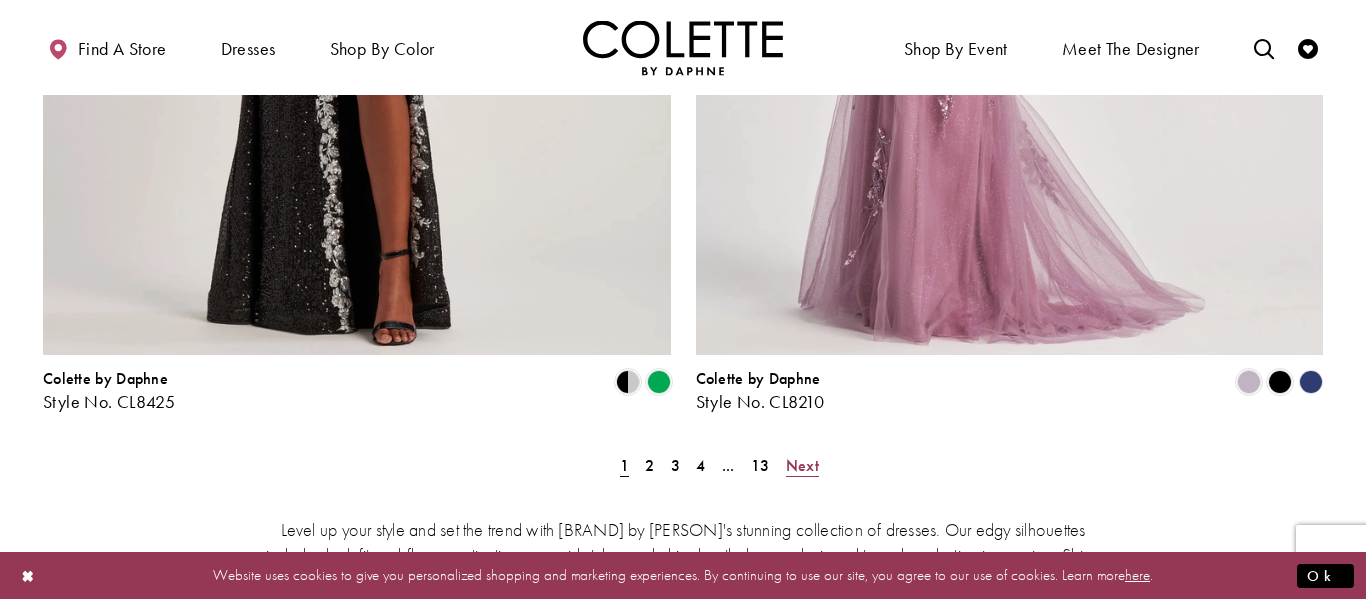 click on "Next" at bounding box center (802, 465) 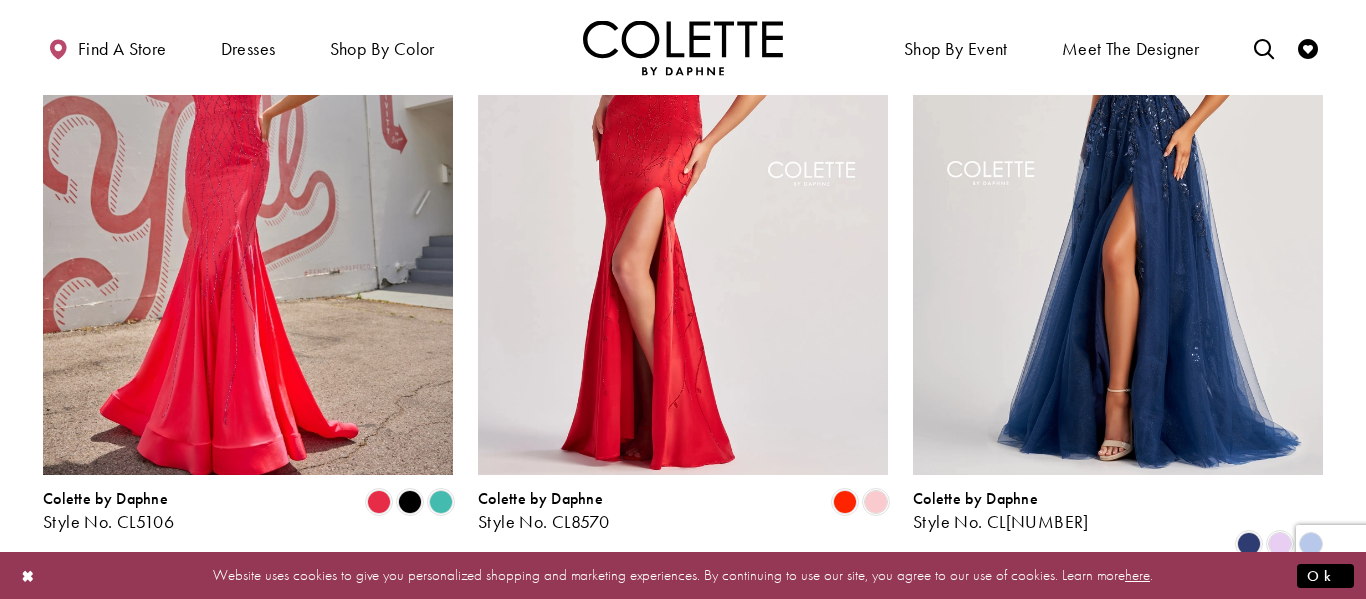 scroll, scrollTop: 329, scrollLeft: 0, axis: vertical 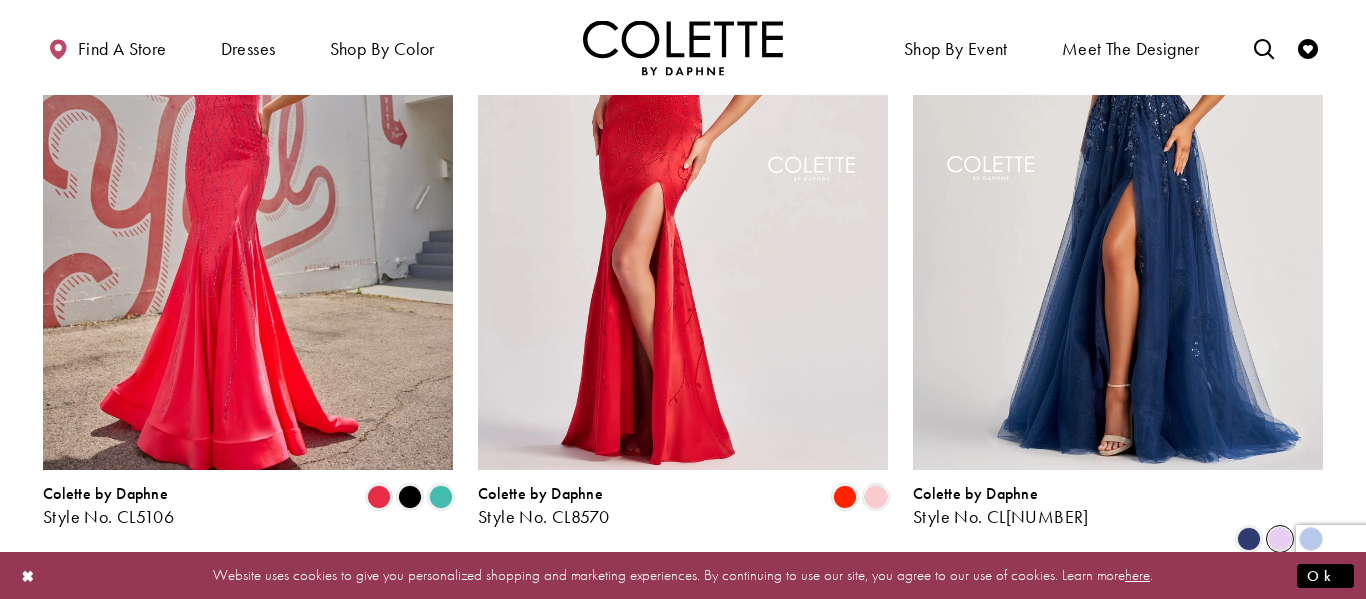 click at bounding box center (1280, 539) 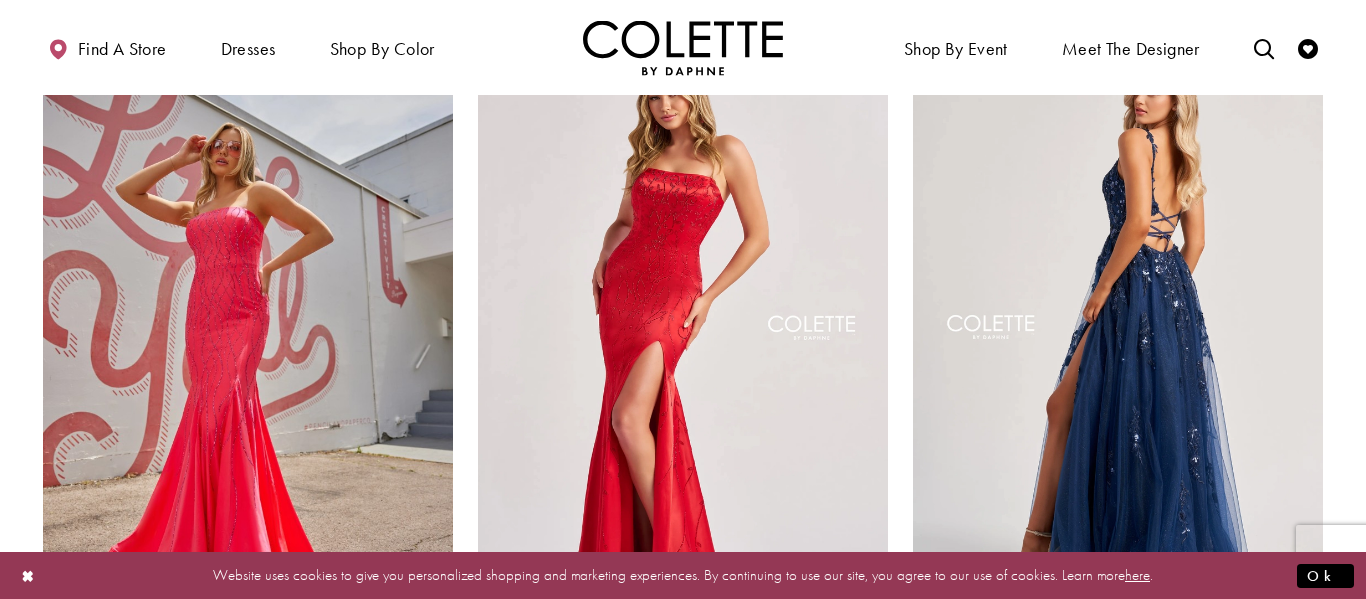 scroll, scrollTop: 171, scrollLeft: 0, axis: vertical 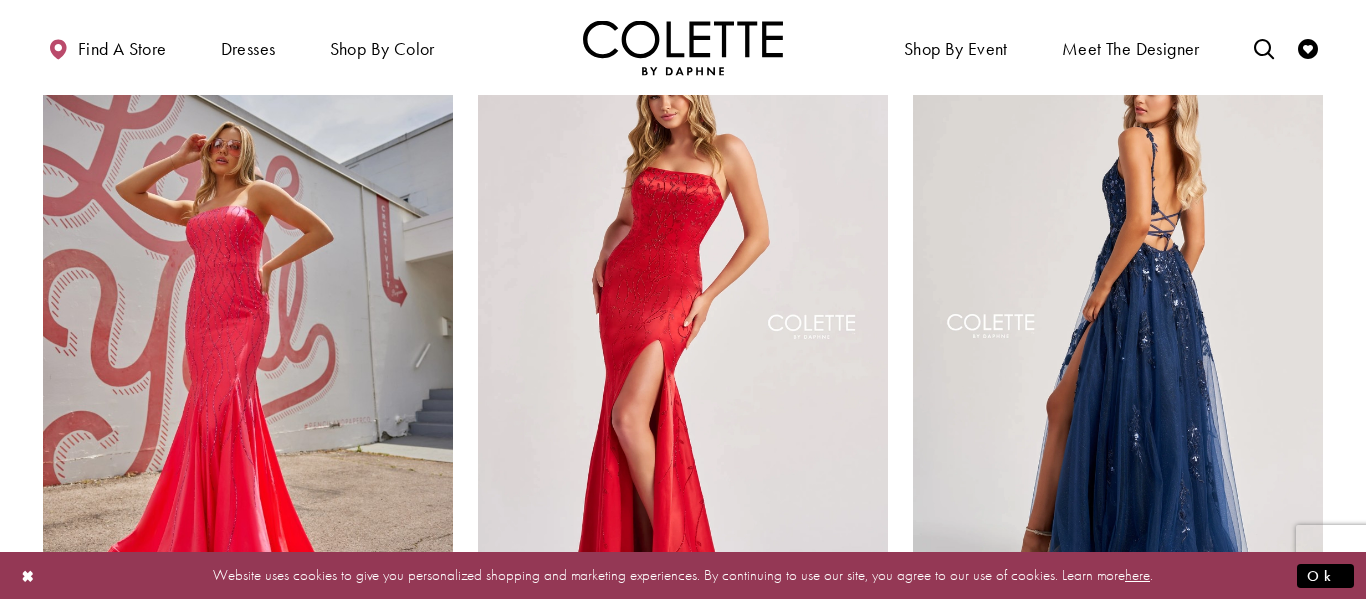 click at bounding box center [1118, 330] 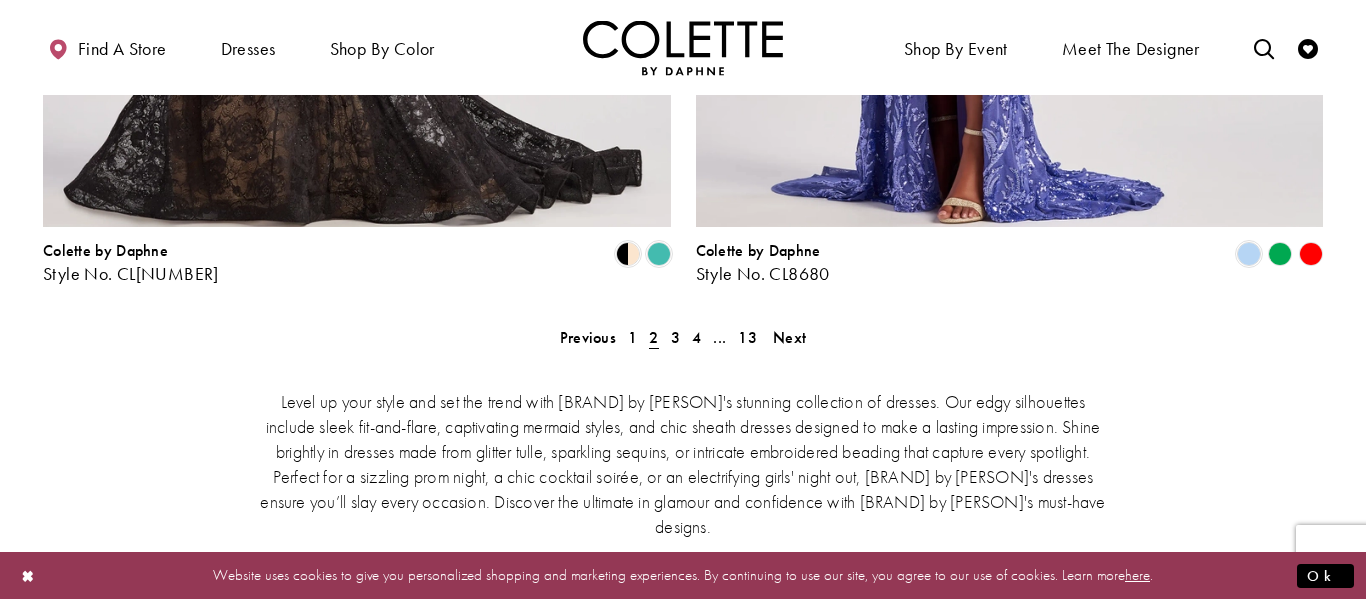 scroll, scrollTop: 3792, scrollLeft: 0, axis: vertical 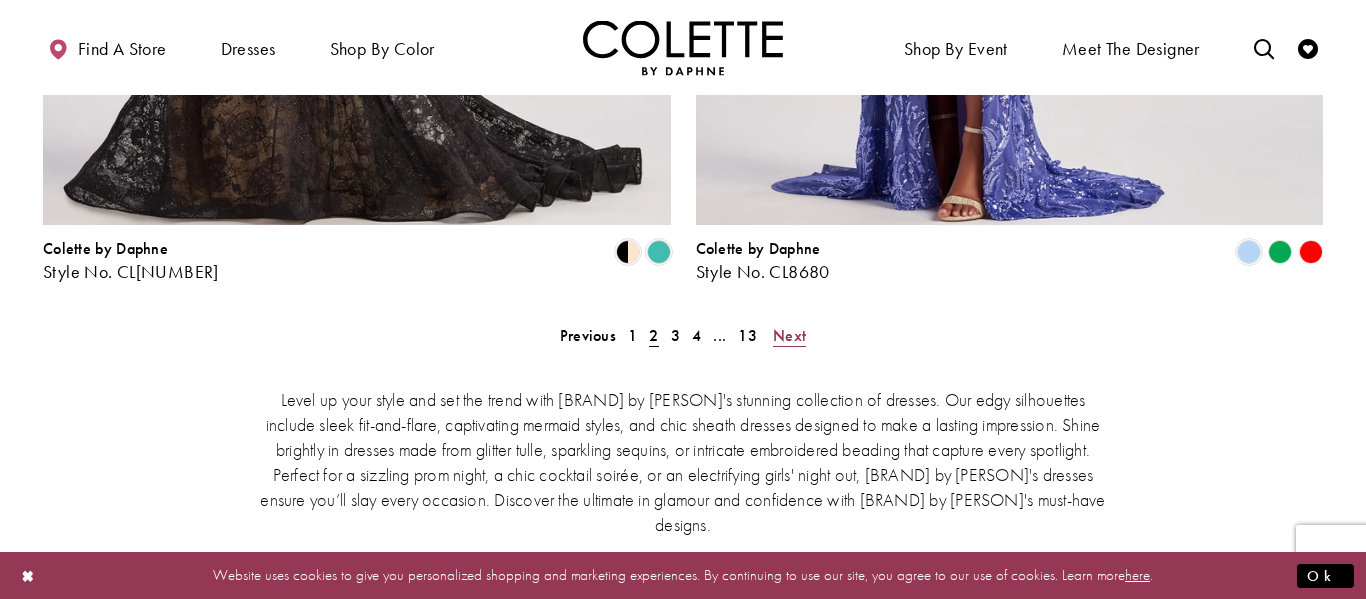 click on "Next" at bounding box center (789, 335) 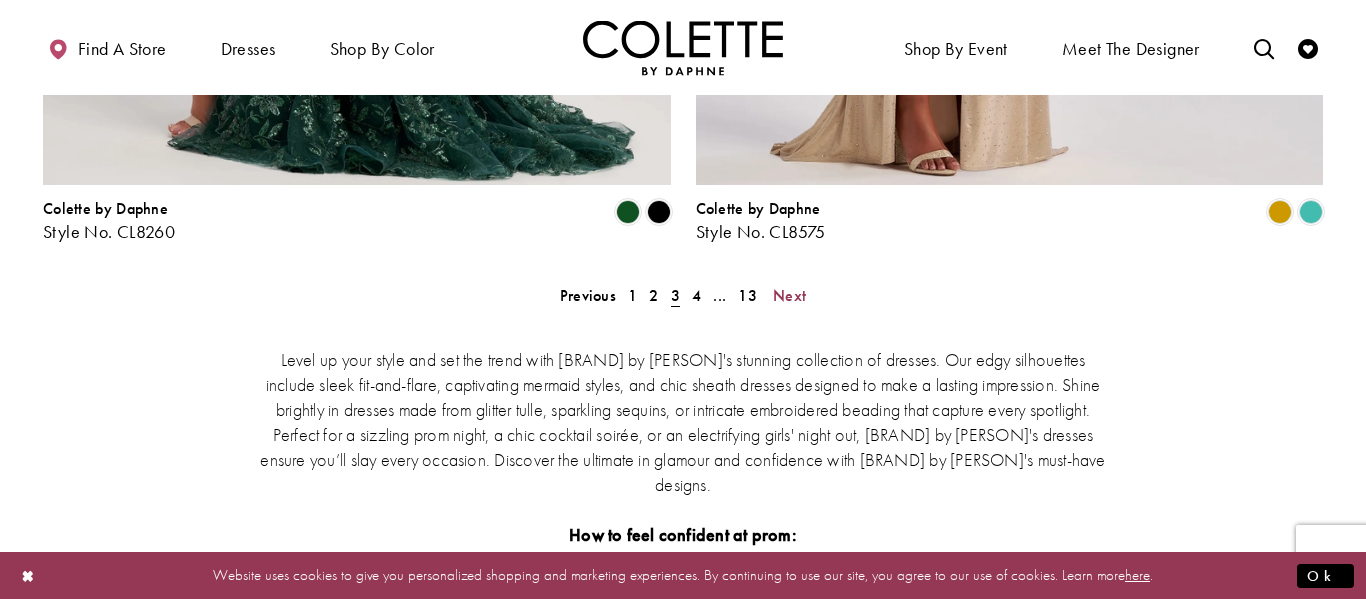 scroll, scrollTop: 3861, scrollLeft: 0, axis: vertical 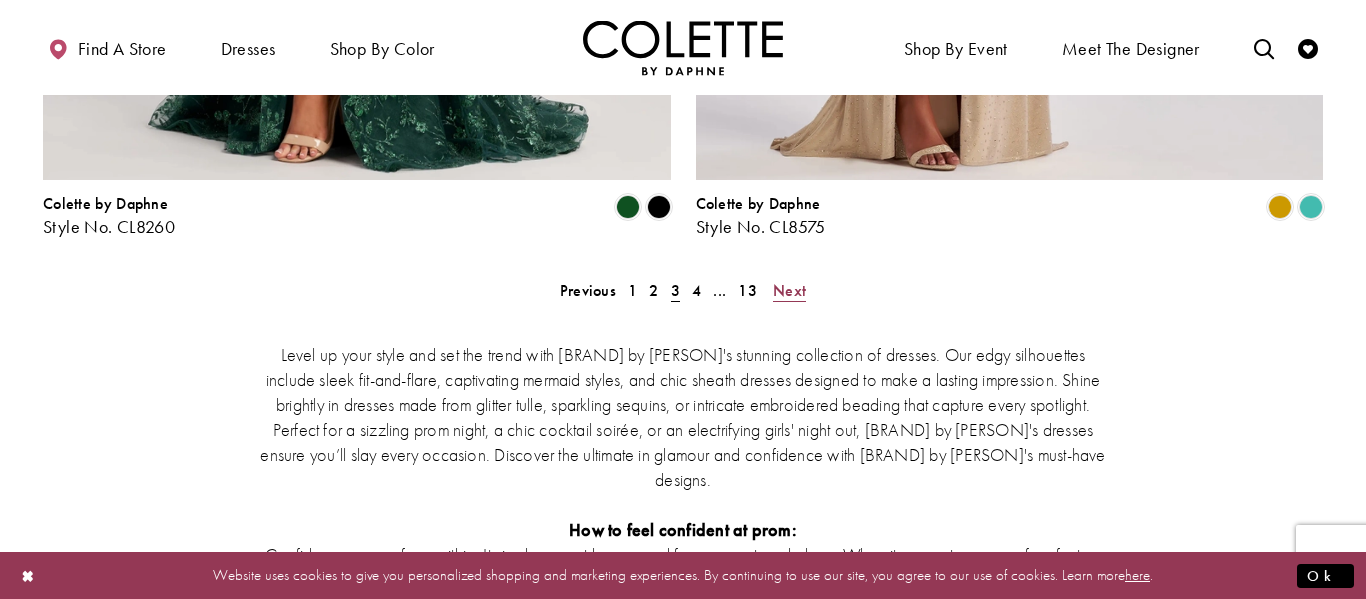 click on "Next" at bounding box center [789, 290] 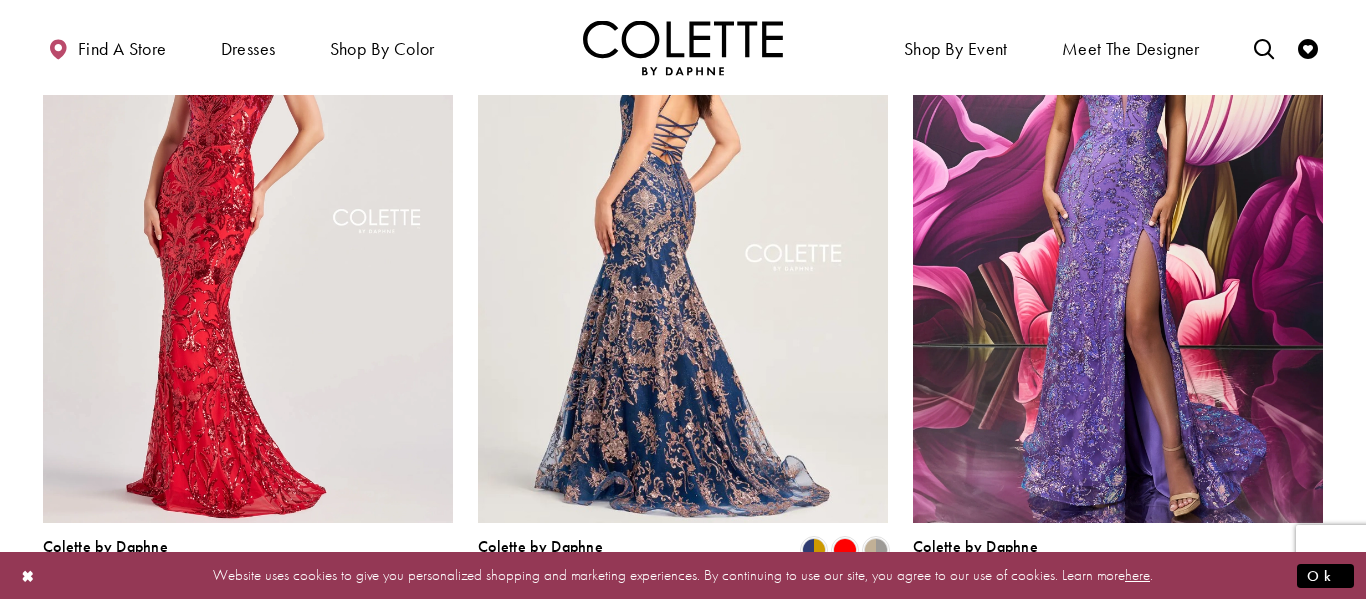 scroll, scrollTop: 1060, scrollLeft: 0, axis: vertical 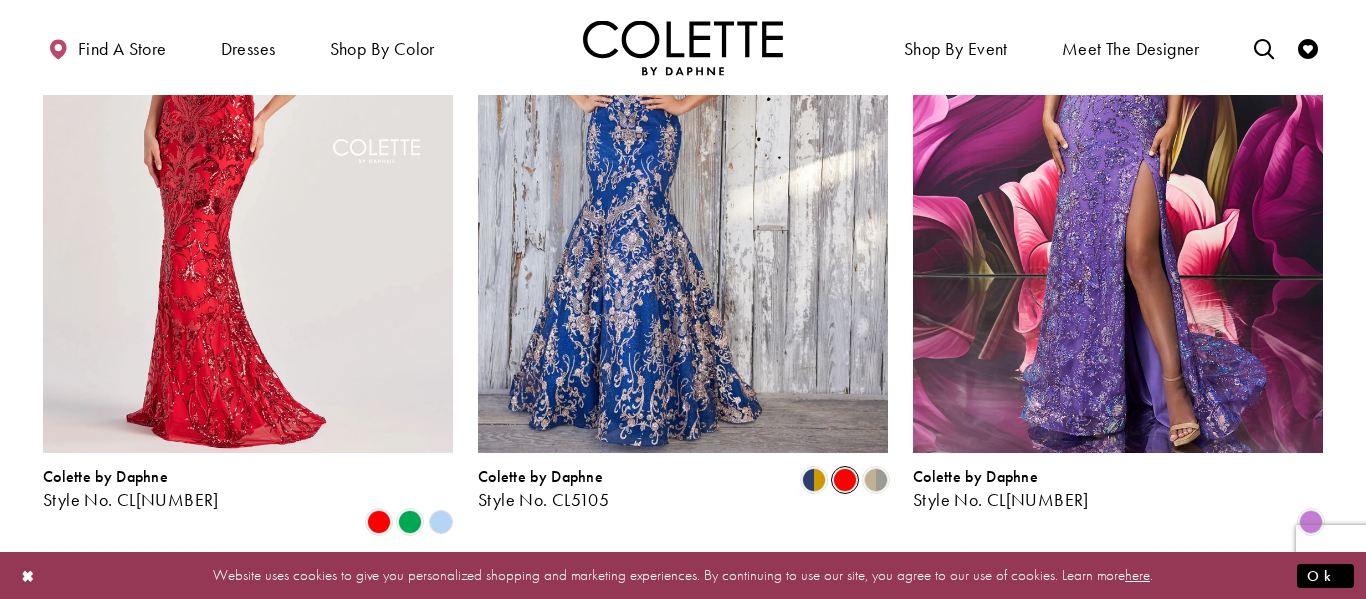click at bounding box center (845, 480) 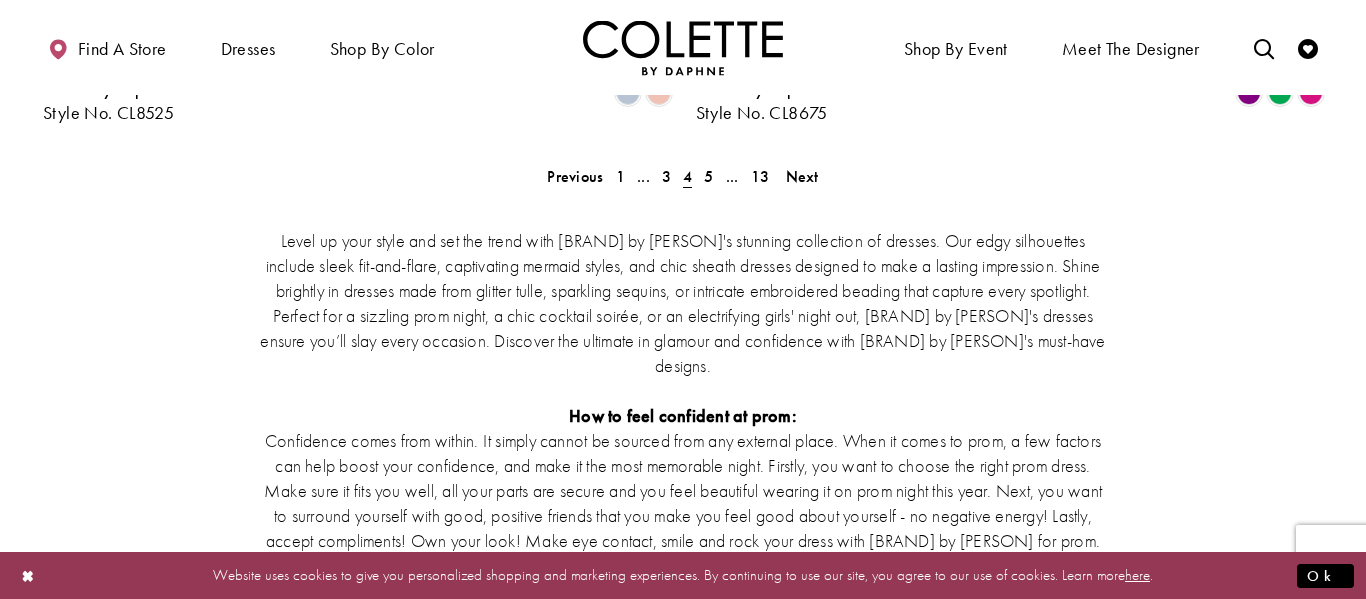 scroll, scrollTop: 3930, scrollLeft: 0, axis: vertical 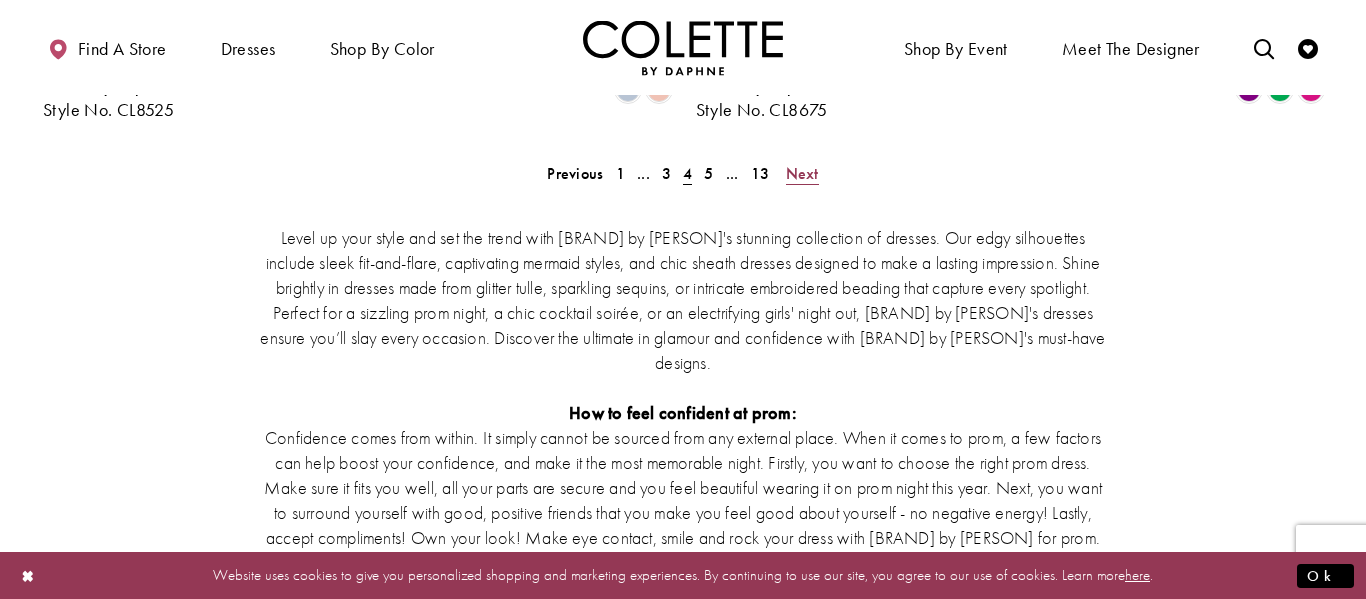 click on "Next" at bounding box center (802, 173) 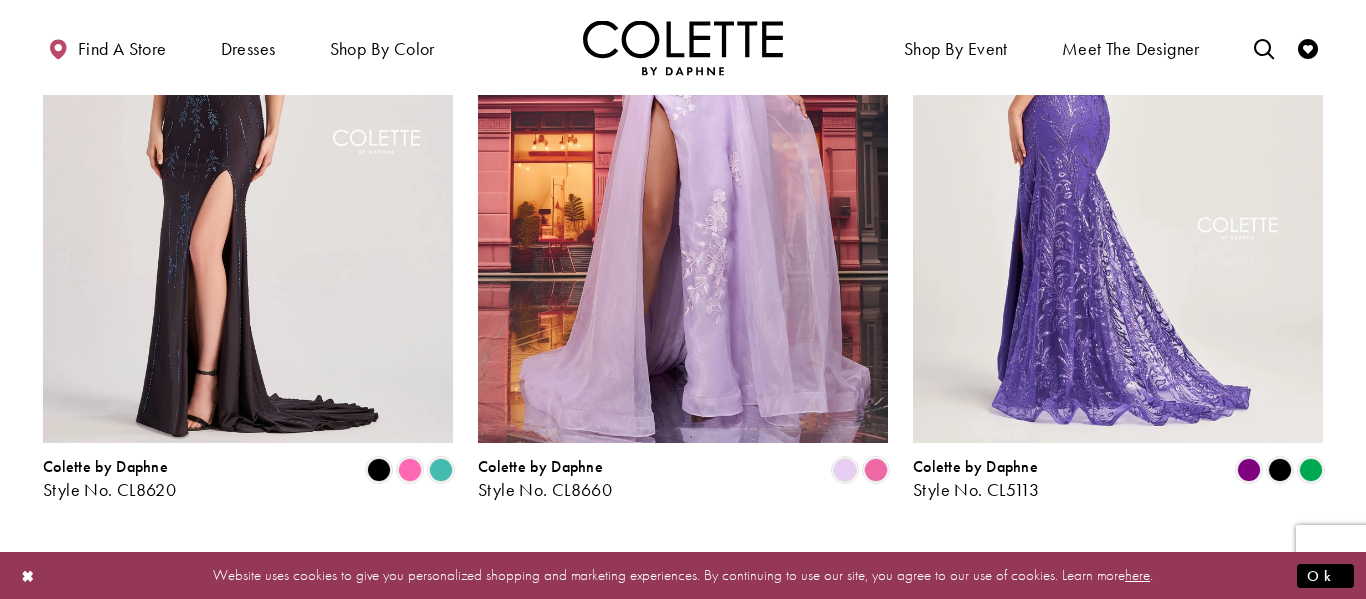 scroll, scrollTop: 347, scrollLeft: 0, axis: vertical 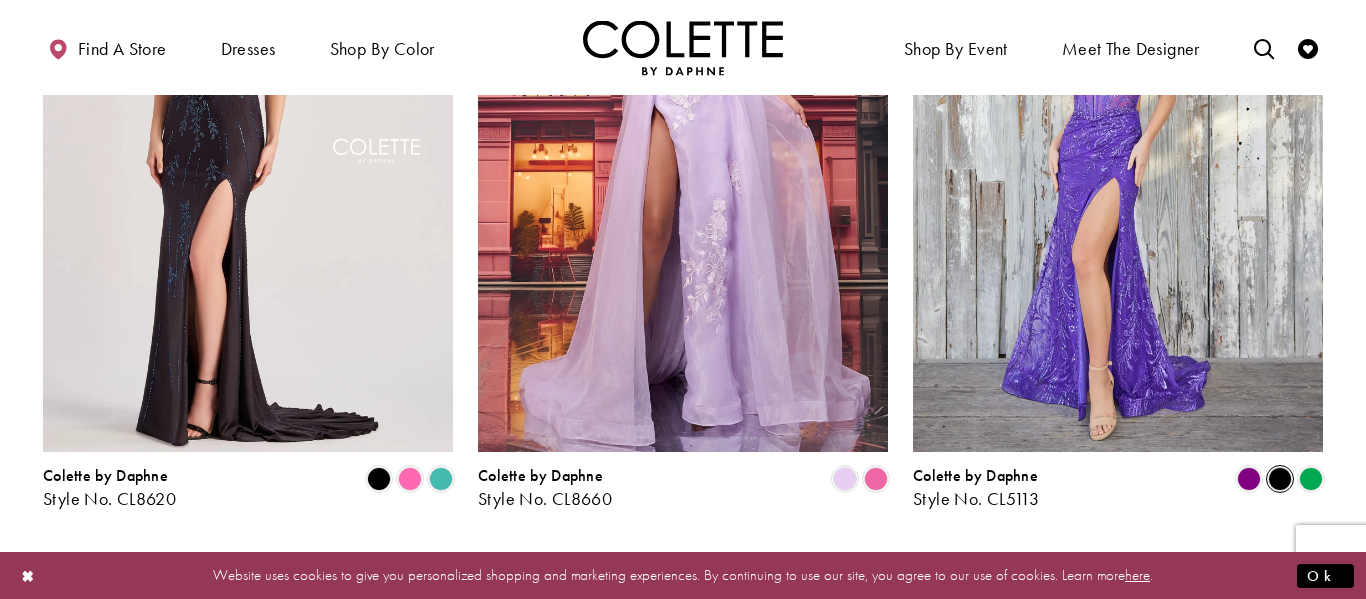 click at bounding box center (1280, 479) 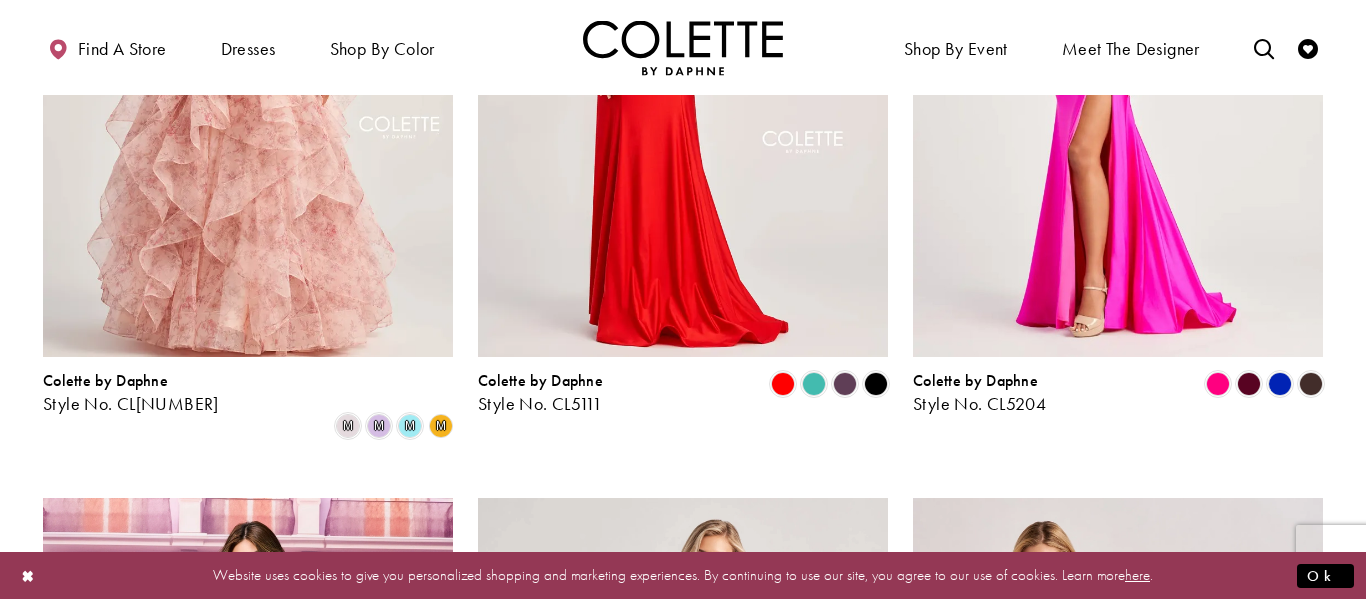 scroll, scrollTop: 1157, scrollLeft: 0, axis: vertical 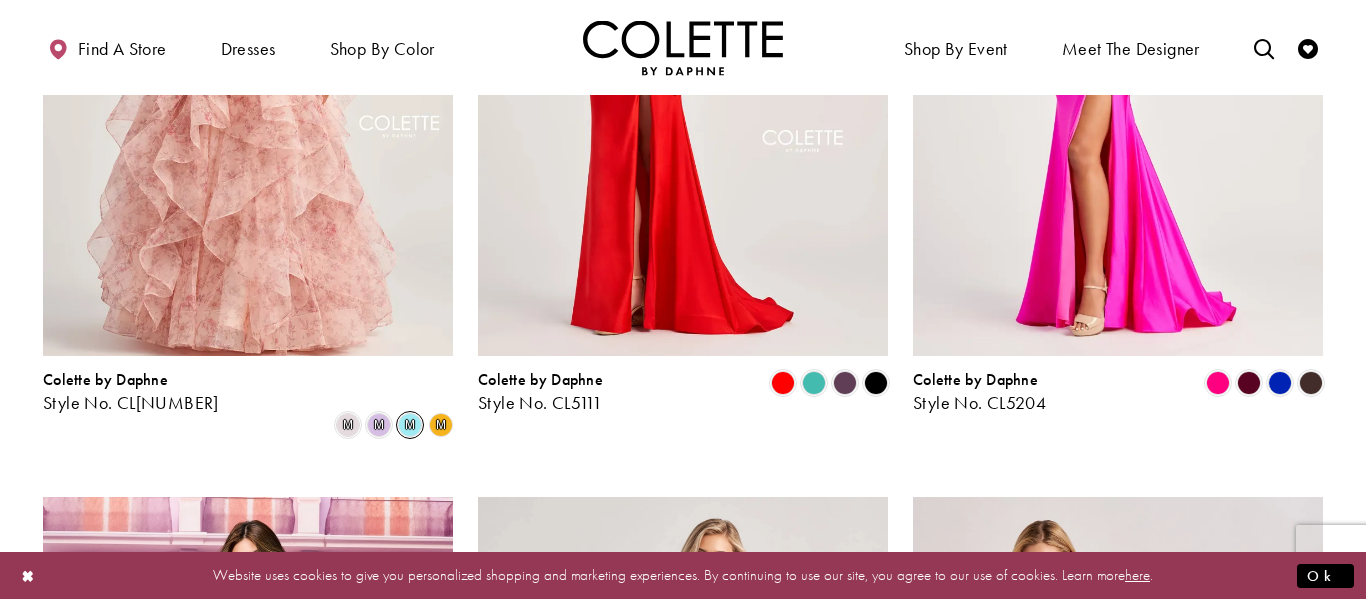 click on "m" at bounding box center [410, 425] 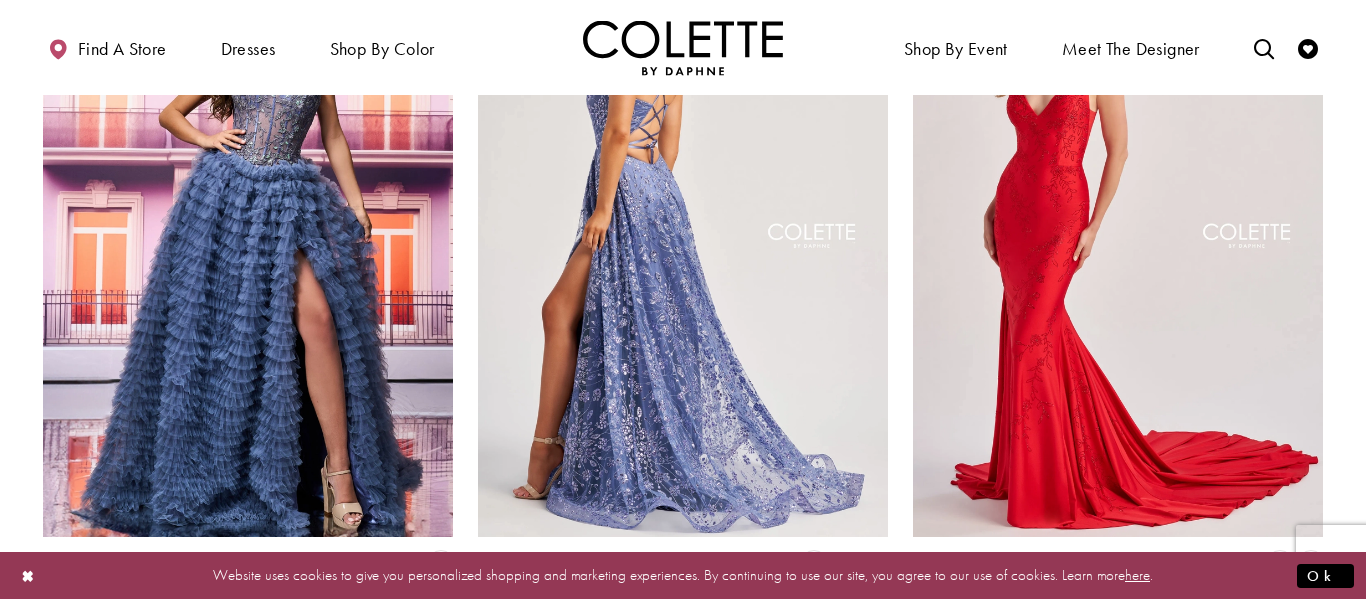 scroll, scrollTop: 1732, scrollLeft: 0, axis: vertical 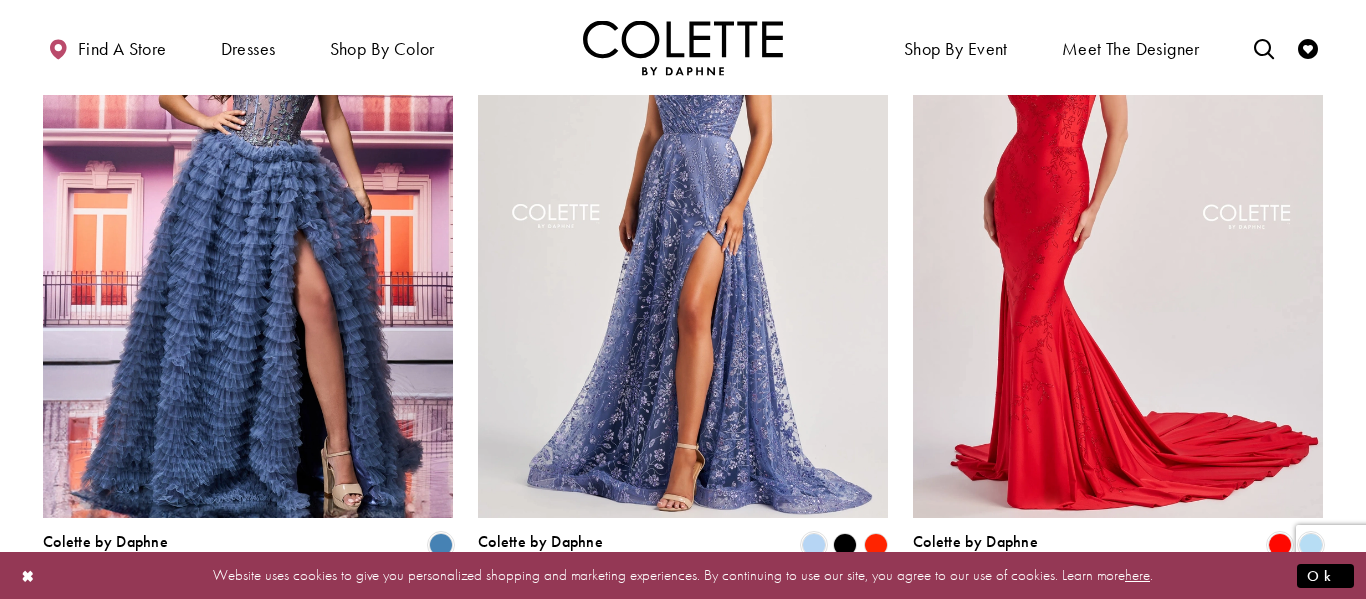 click 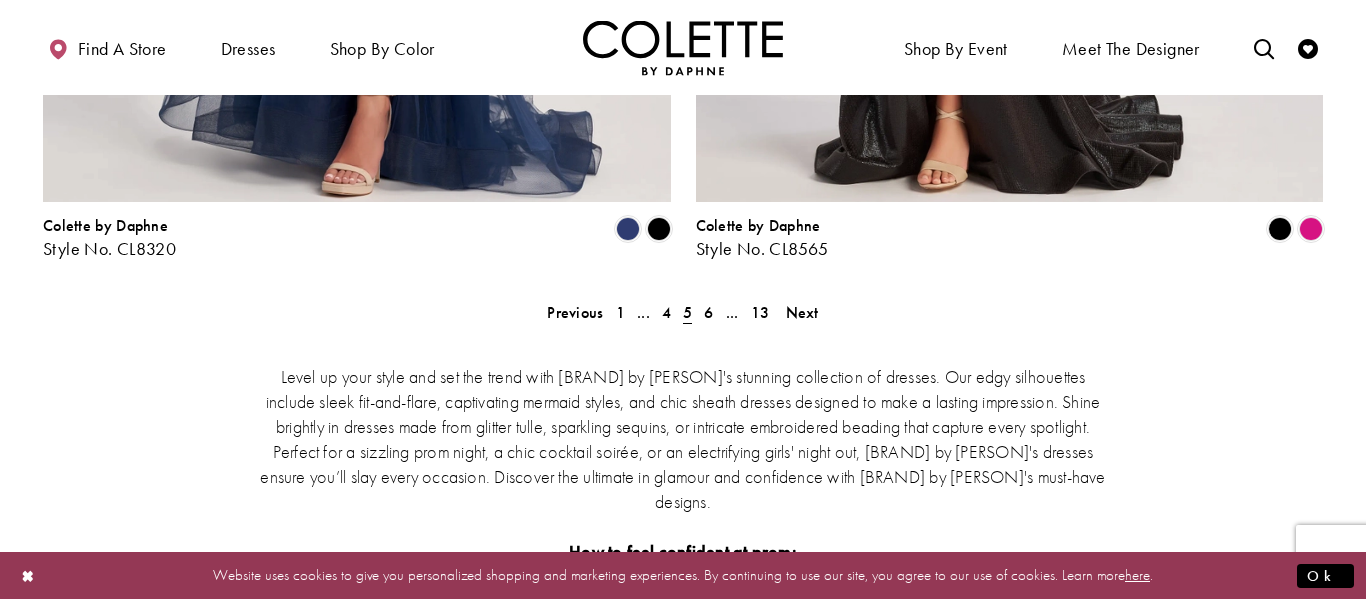 scroll, scrollTop: 3798, scrollLeft: 0, axis: vertical 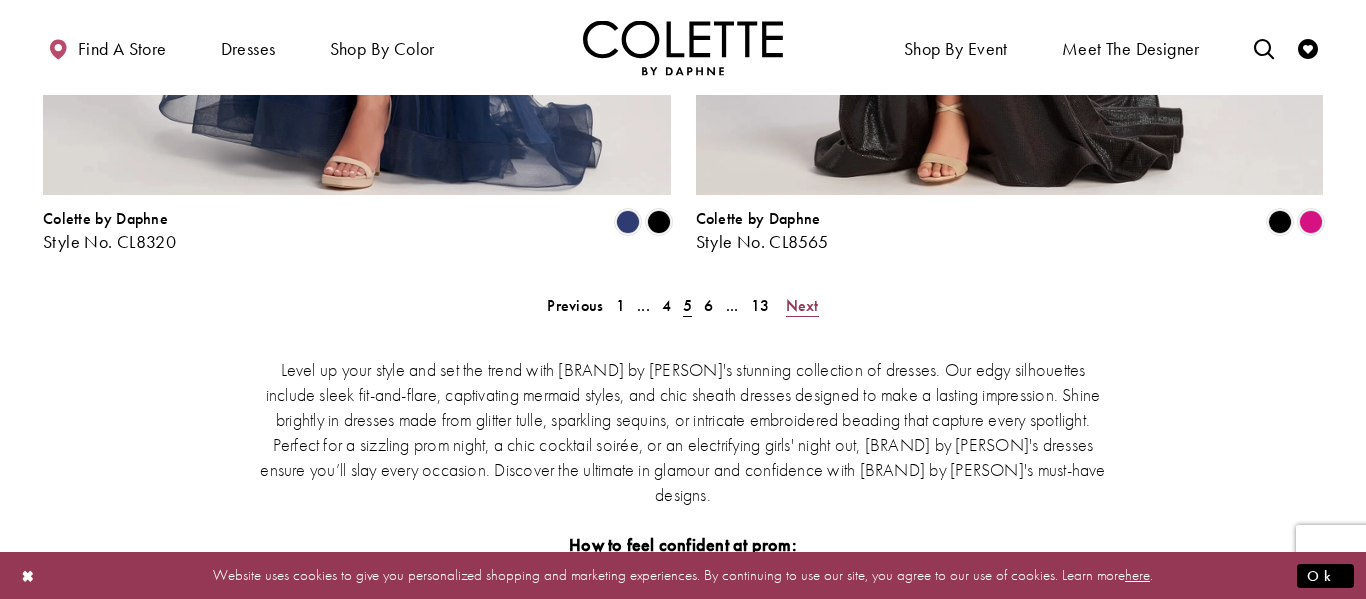 click on "Next" at bounding box center (802, 305) 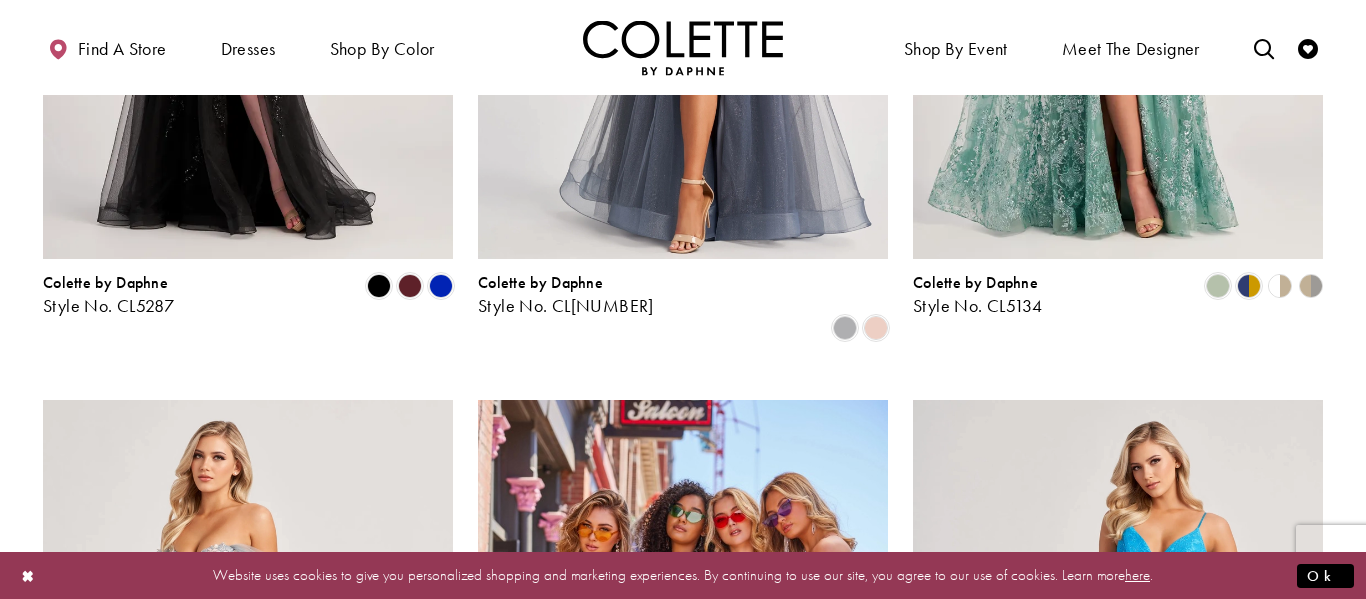 scroll, scrollTop: 534, scrollLeft: 0, axis: vertical 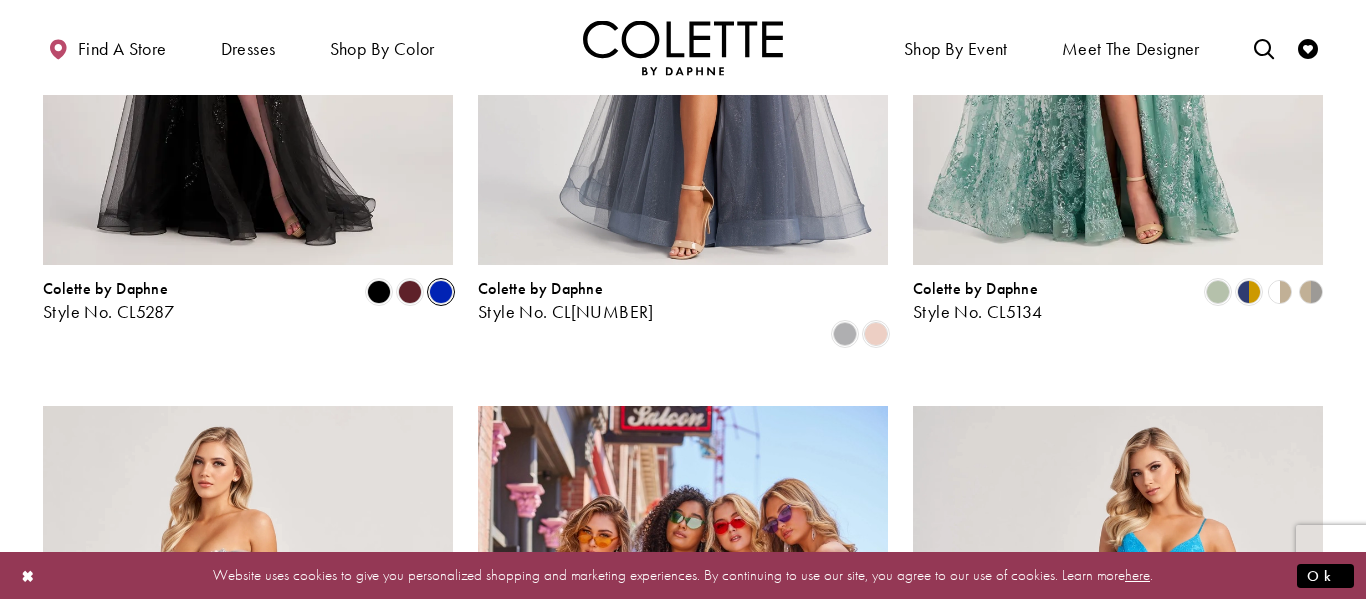 click at bounding box center (441, 292) 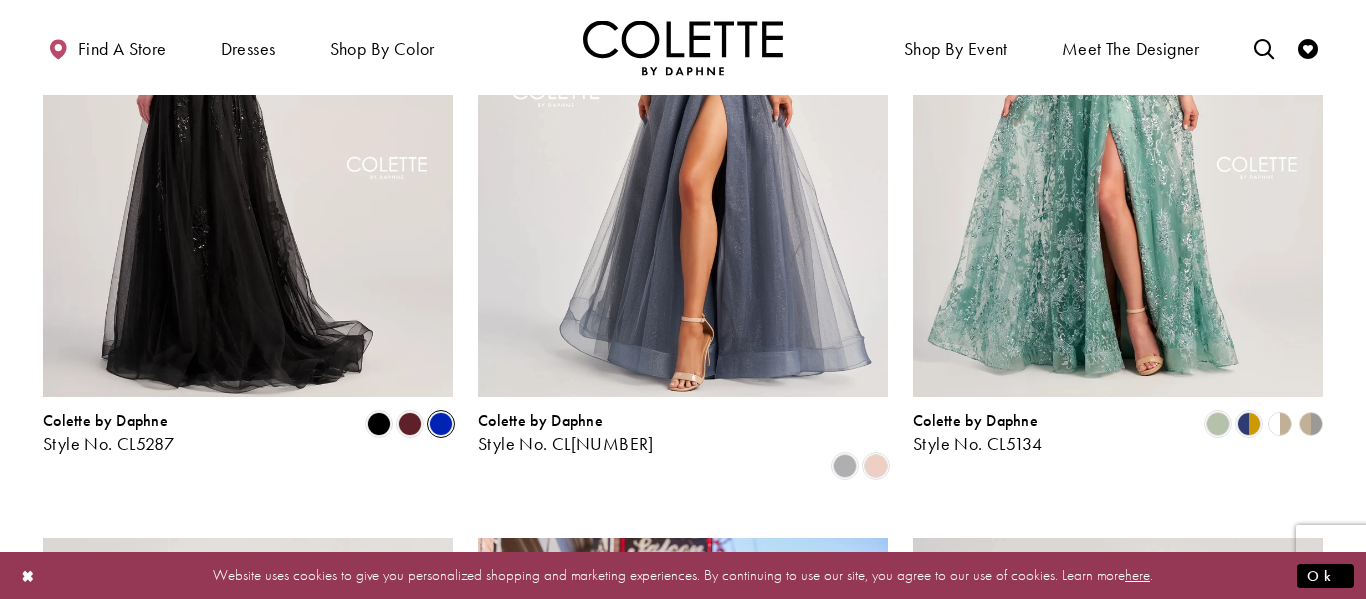 scroll, scrollTop: 396, scrollLeft: 0, axis: vertical 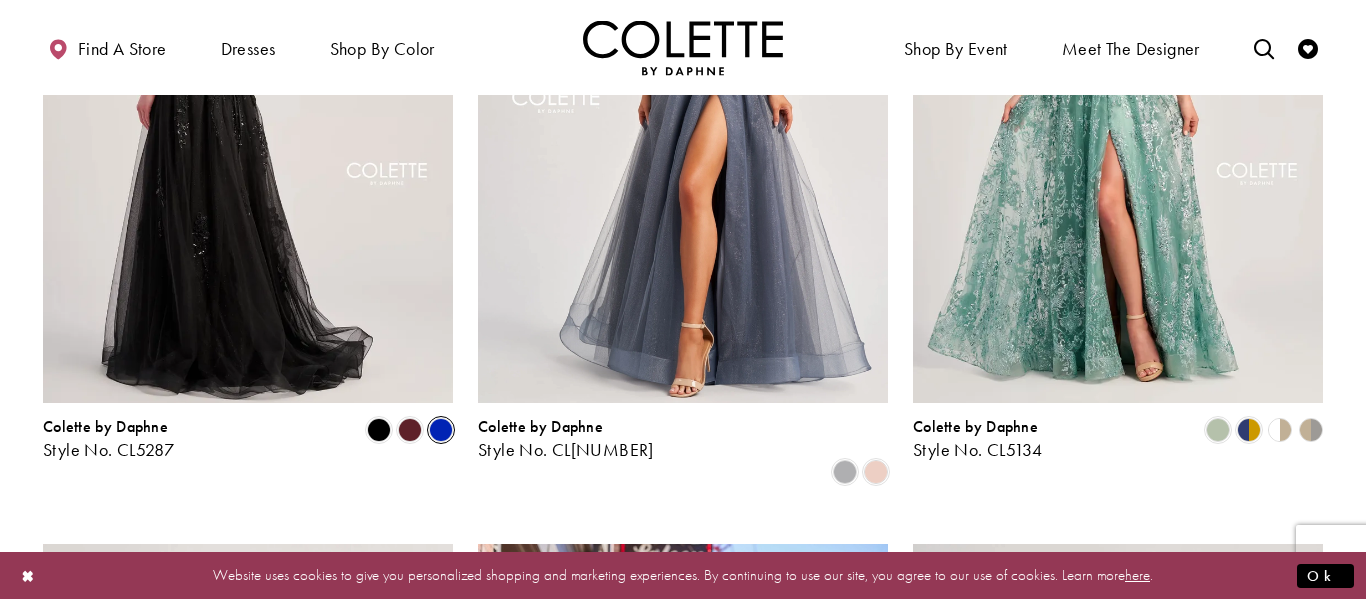 click at bounding box center (248, 105) 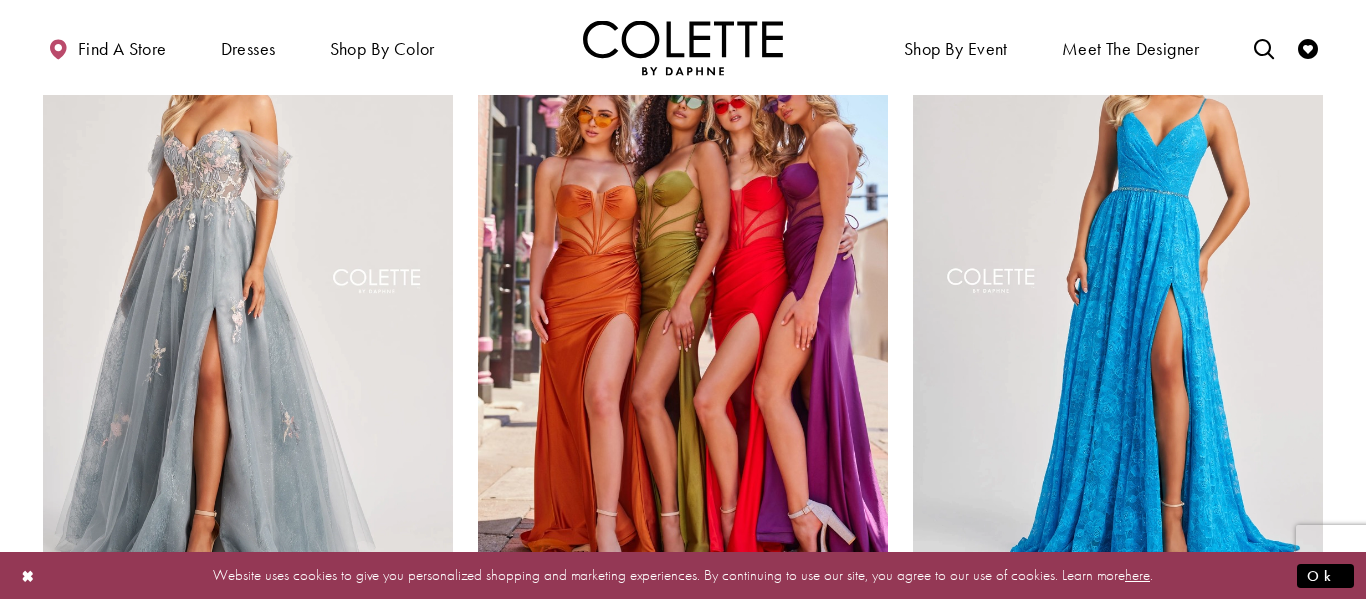 scroll, scrollTop: 942, scrollLeft: 0, axis: vertical 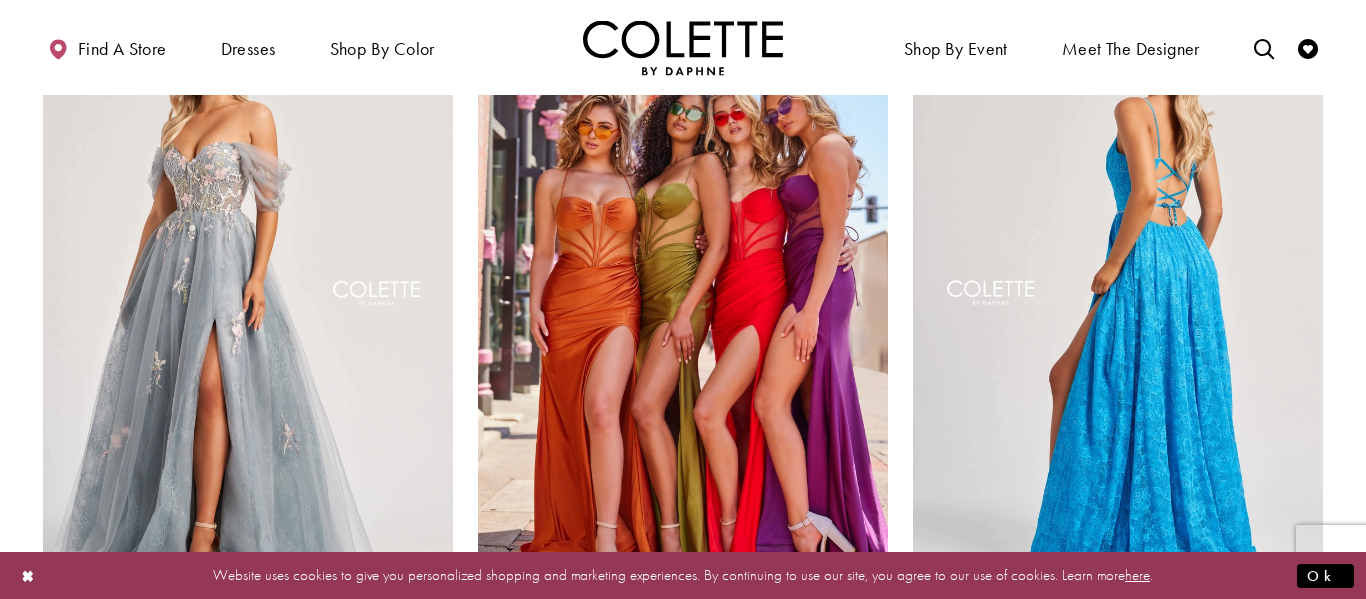 click at bounding box center [1118, 296] 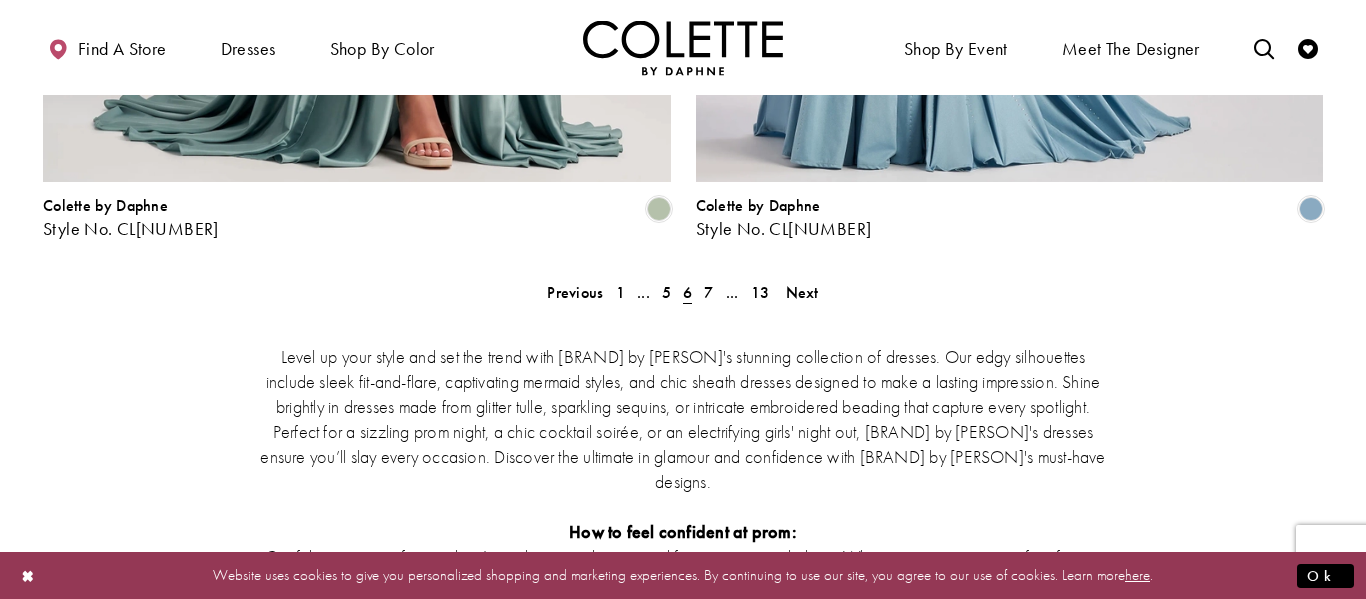 scroll, scrollTop: 3850, scrollLeft: 0, axis: vertical 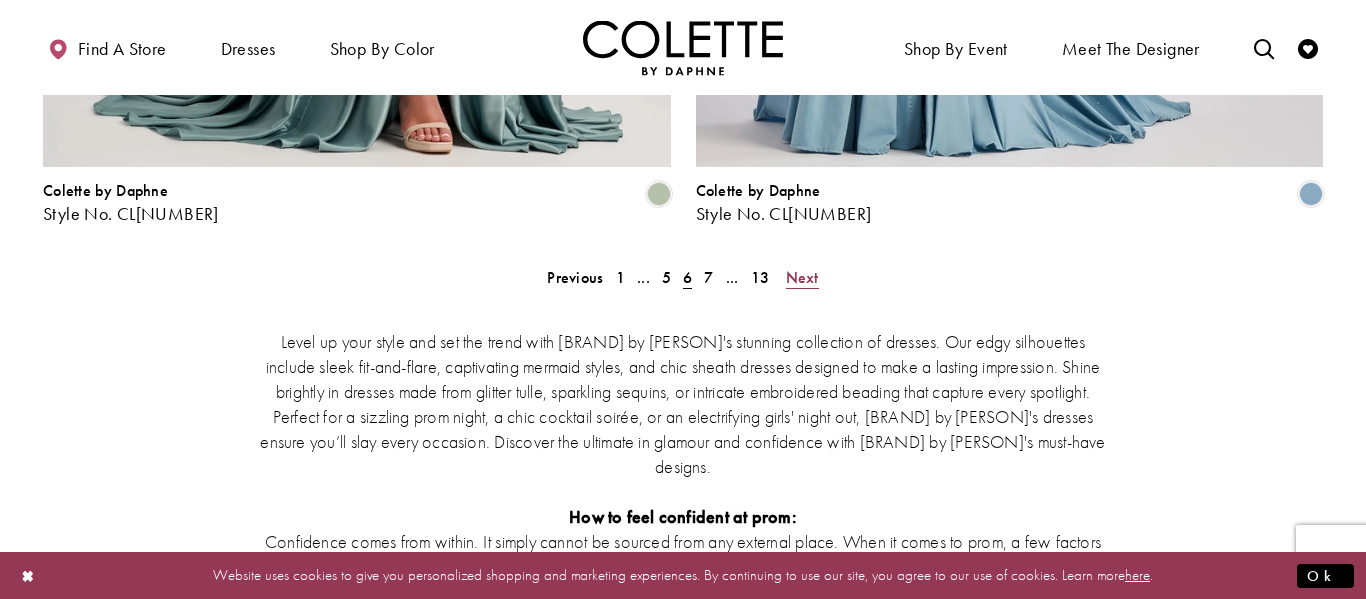 click on "Next" at bounding box center [802, 277] 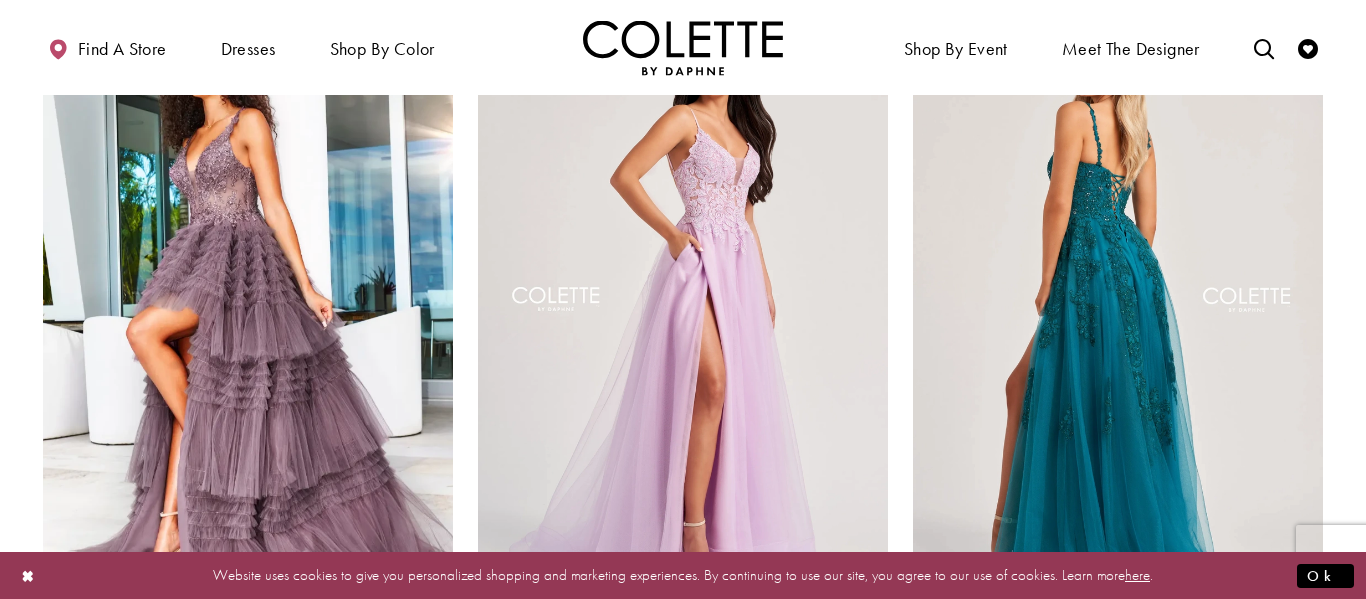scroll, scrollTop: 177, scrollLeft: 0, axis: vertical 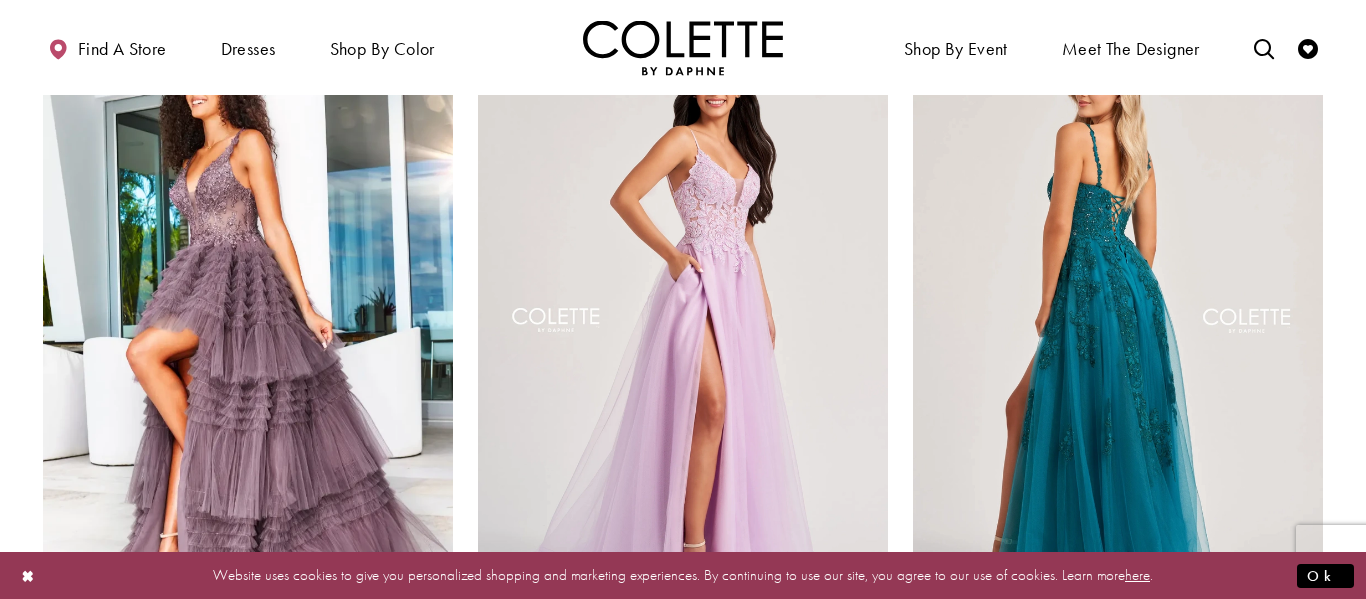 click at bounding box center [1118, 324] 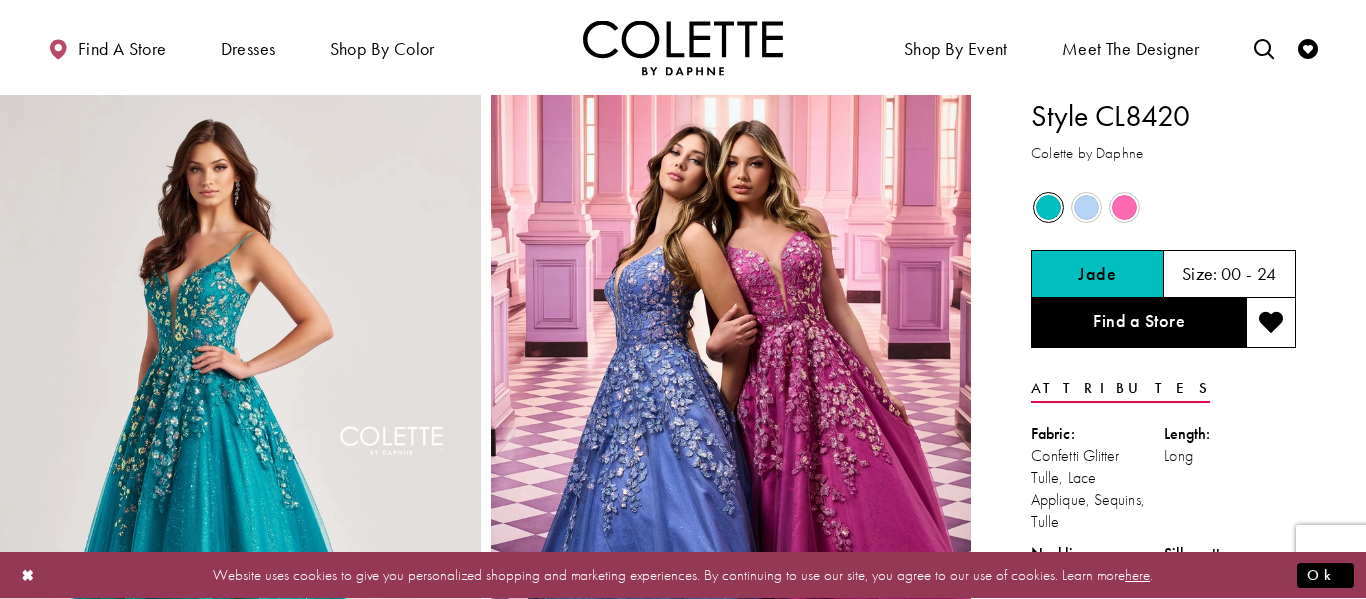 scroll, scrollTop: 0, scrollLeft: 0, axis: both 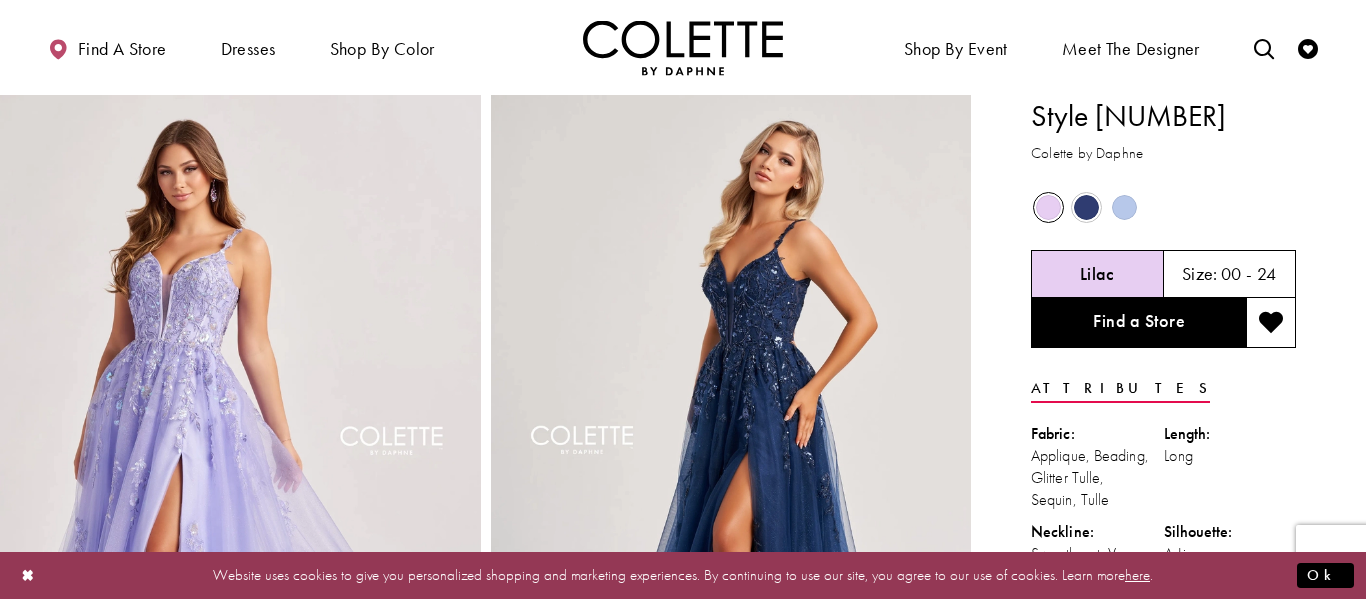 click at bounding box center [1086, 207] 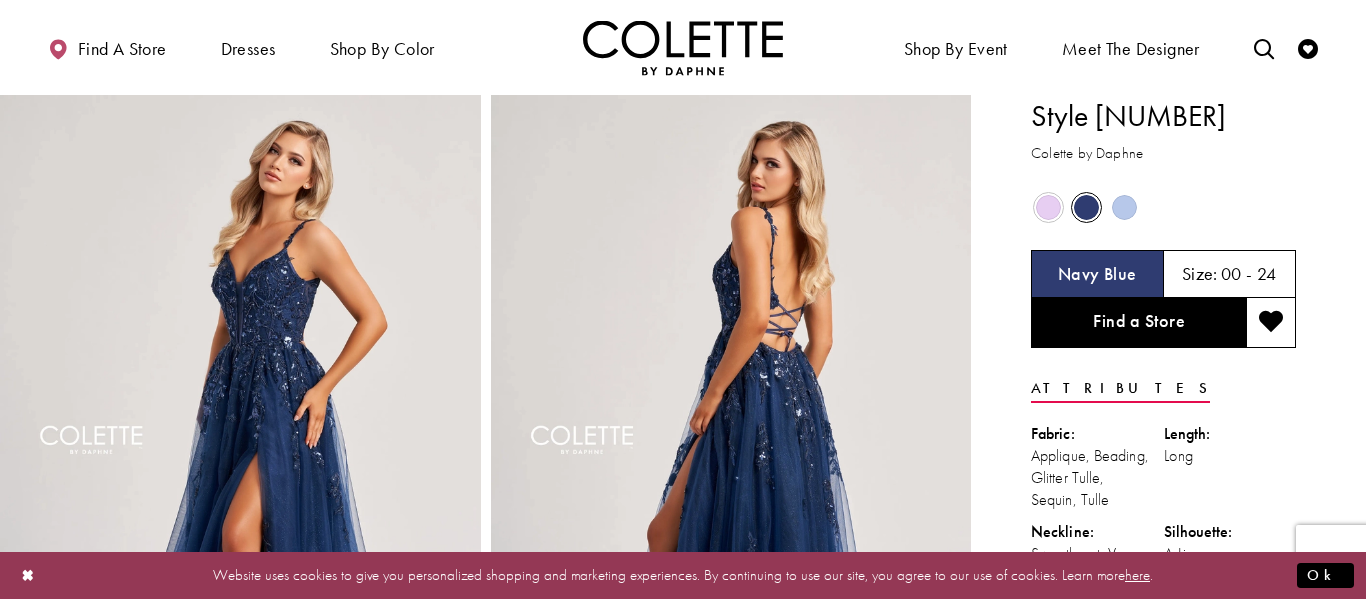 scroll, scrollTop: 3, scrollLeft: 0, axis: vertical 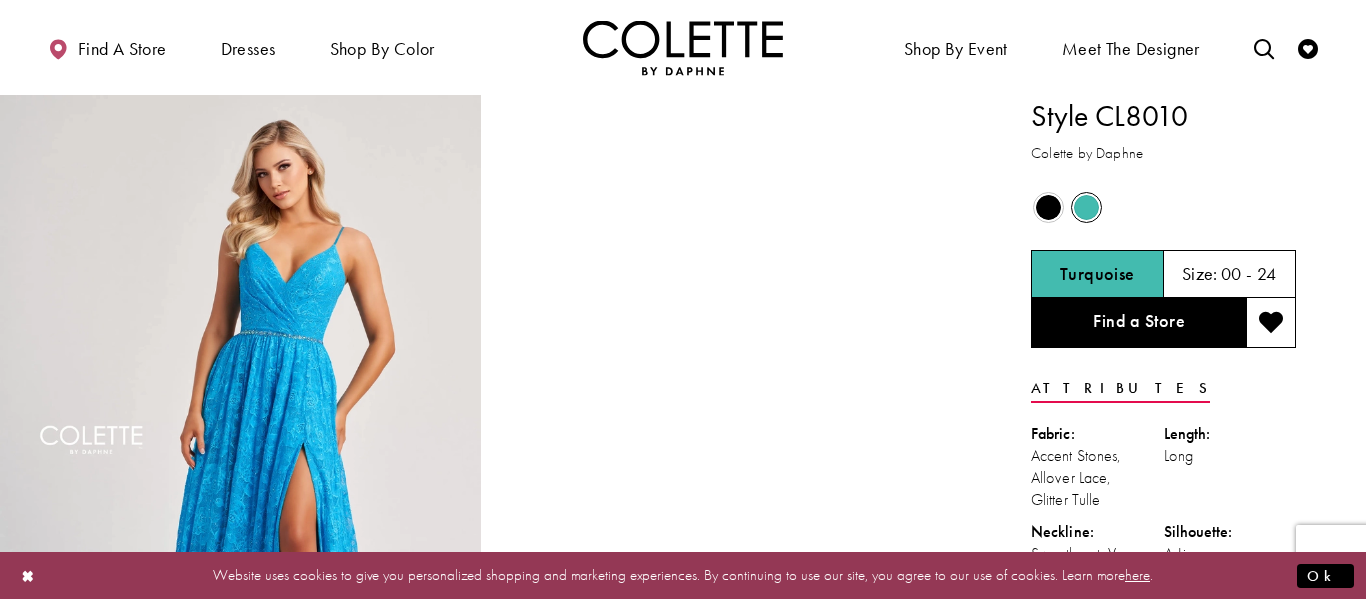 click at bounding box center [1086, 207] 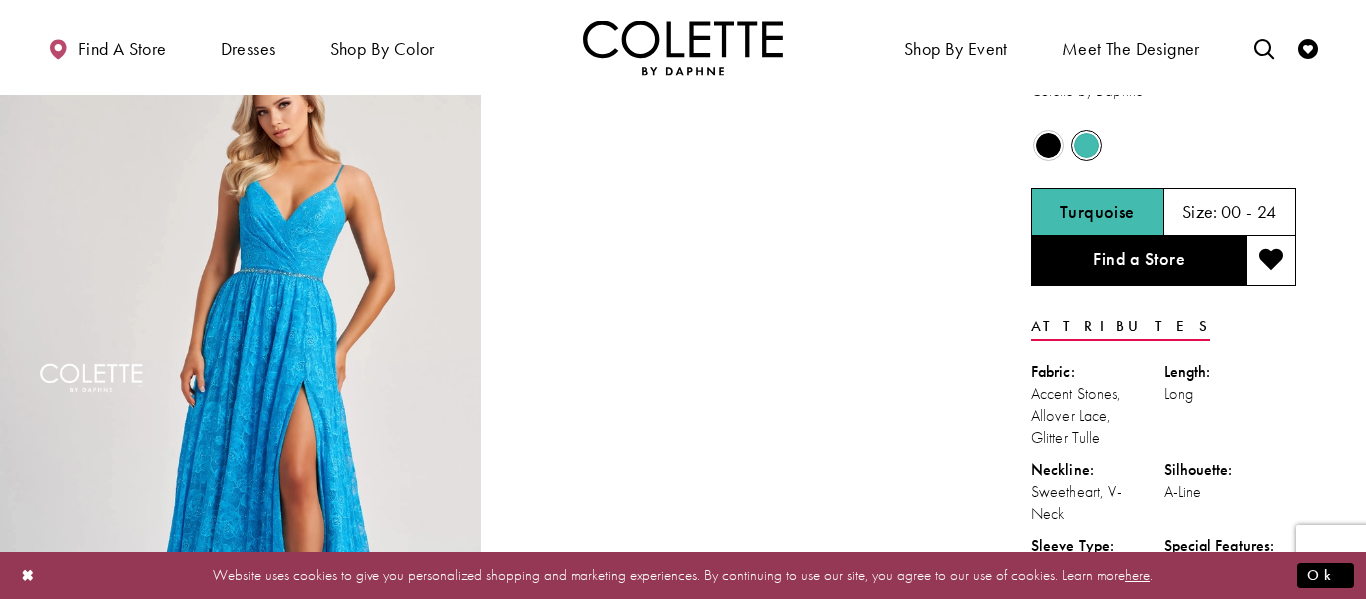 scroll, scrollTop: 118, scrollLeft: 0, axis: vertical 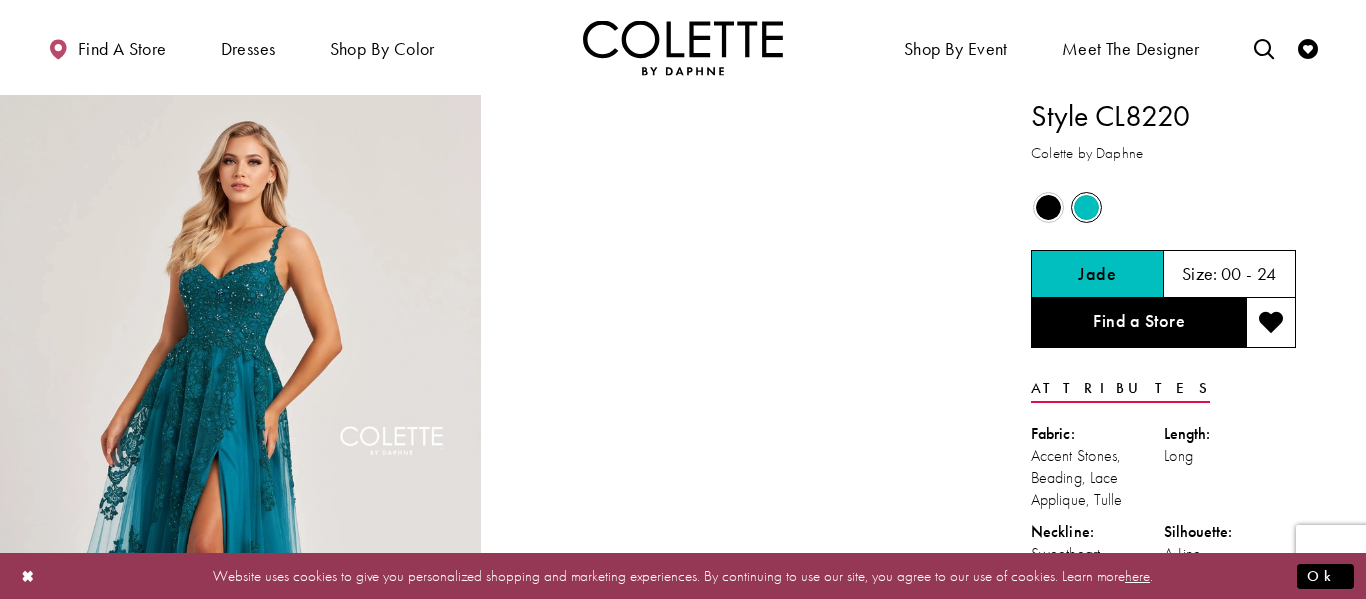 click at bounding box center [1086, 207] 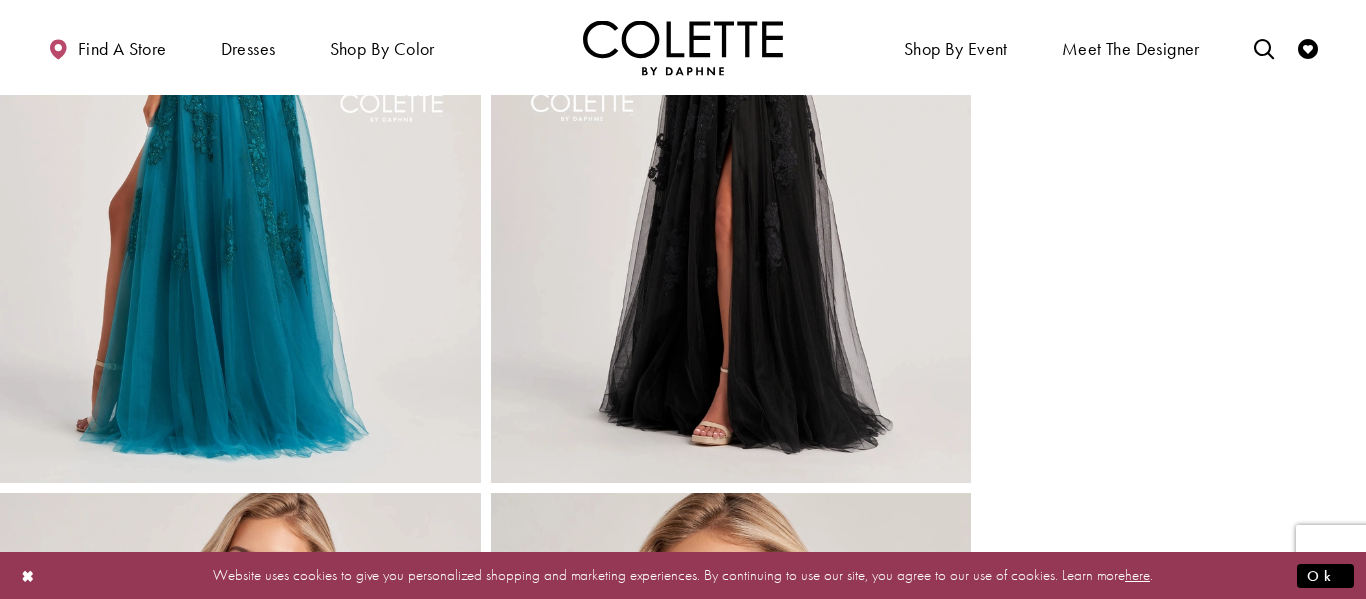 scroll, scrollTop: 1075, scrollLeft: 0, axis: vertical 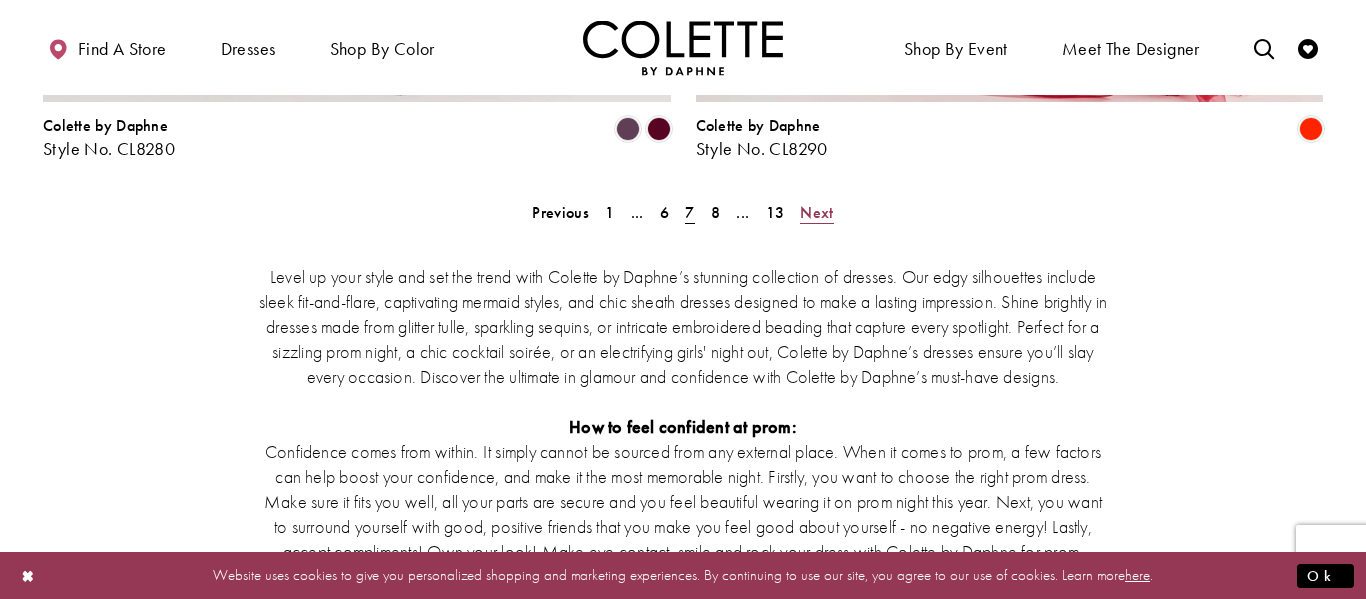 click on "Next" at bounding box center [816, 212] 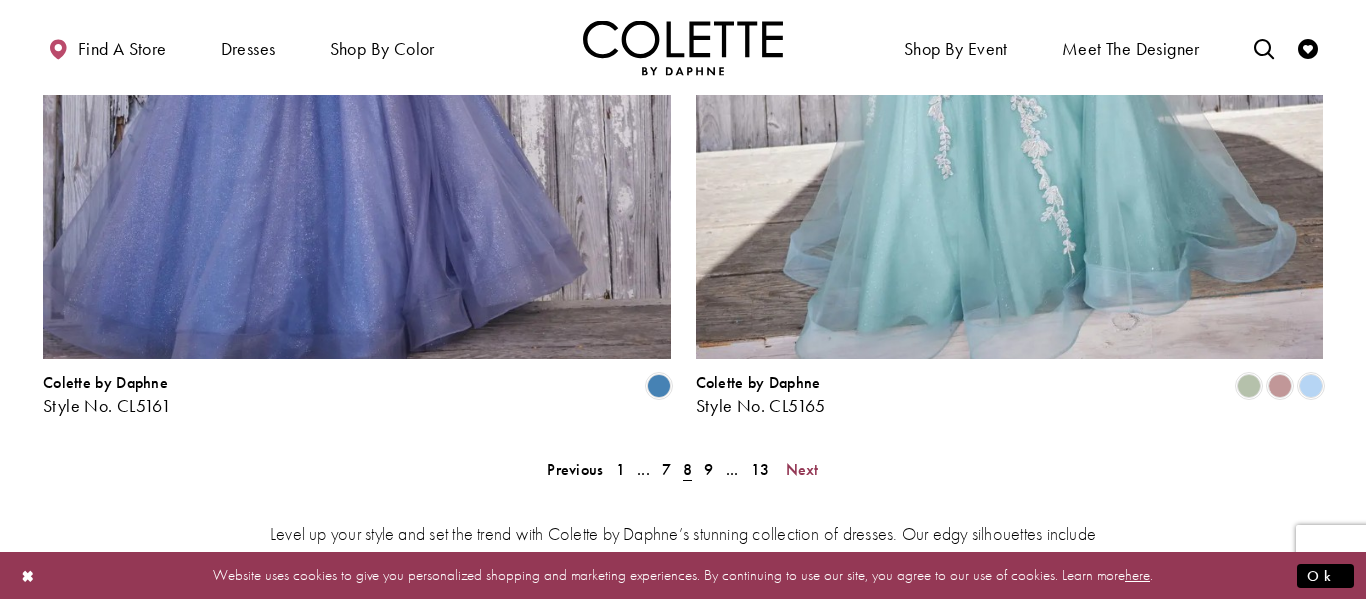 scroll, scrollTop: 3913, scrollLeft: 0, axis: vertical 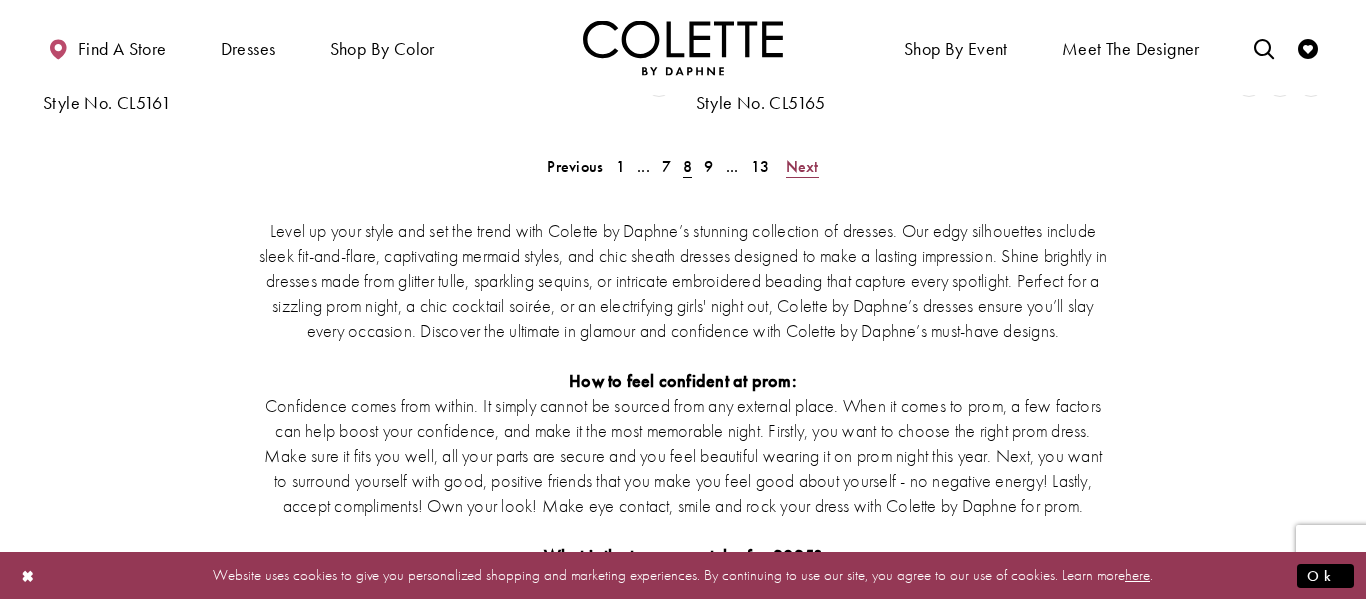 click on "Next" at bounding box center [802, 166] 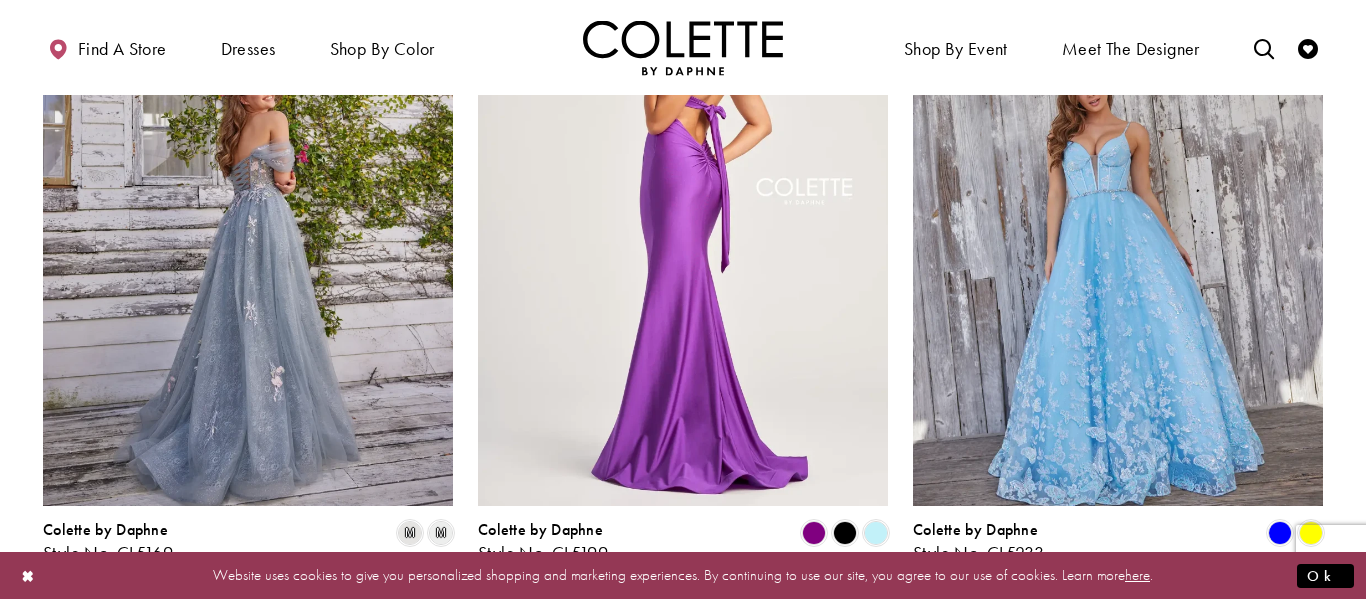 scroll, scrollTop: 349, scrollLeft: 0, axis: vertical 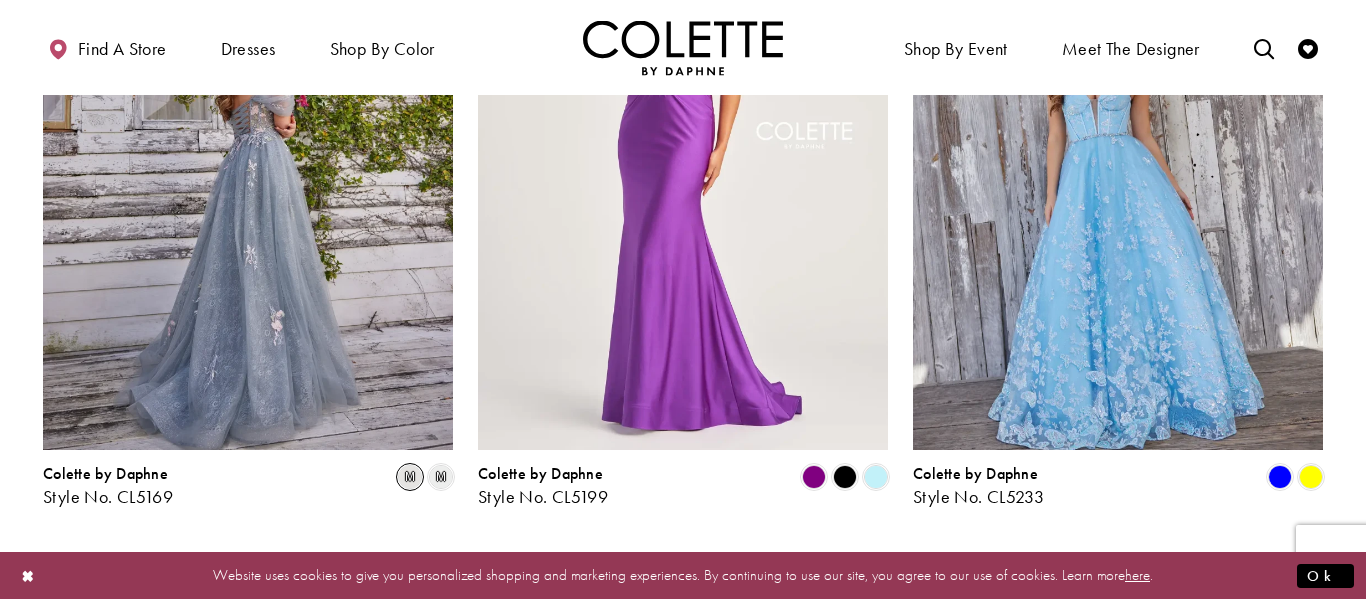 click on "m" at bounding box center (410, 477) 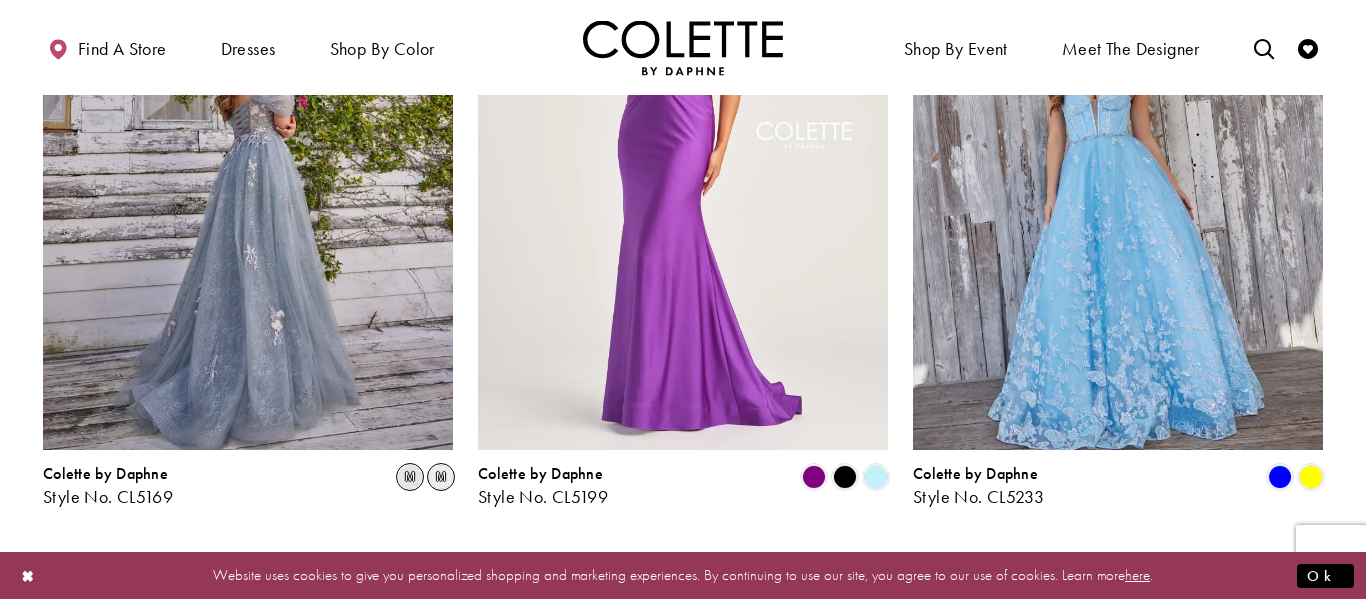 click on "m" at bounding box center [441, 477] 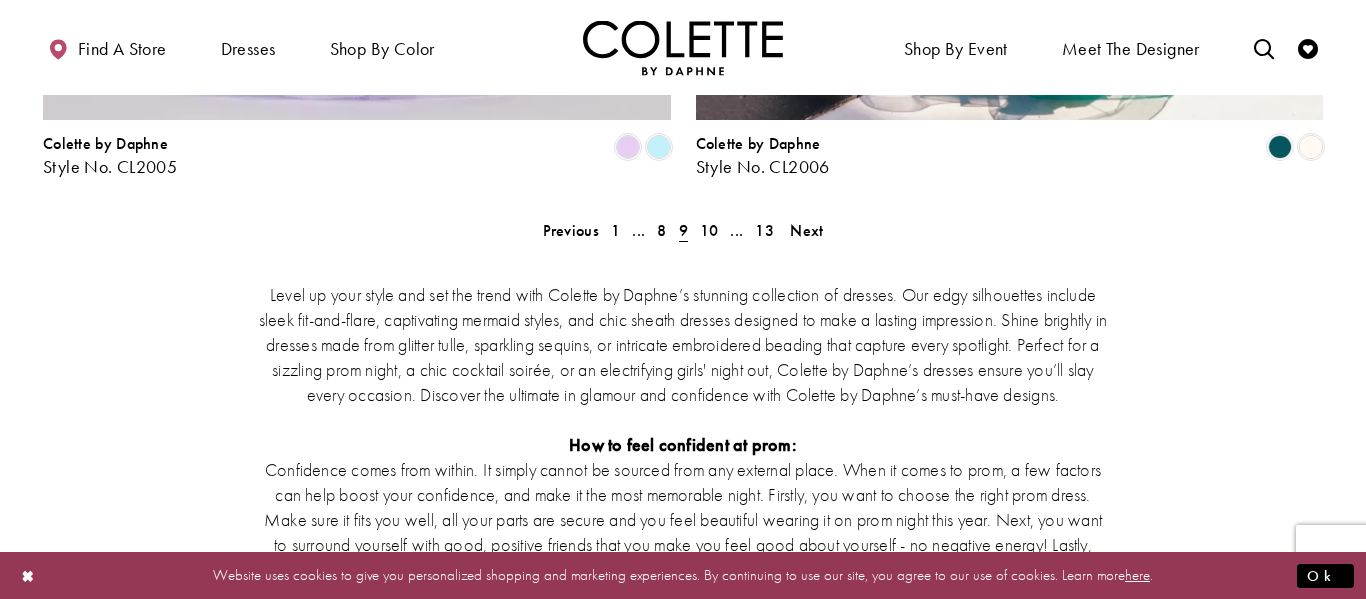 scroll, scrollTop: 3870, scrollLeft: 0, axis: vertical 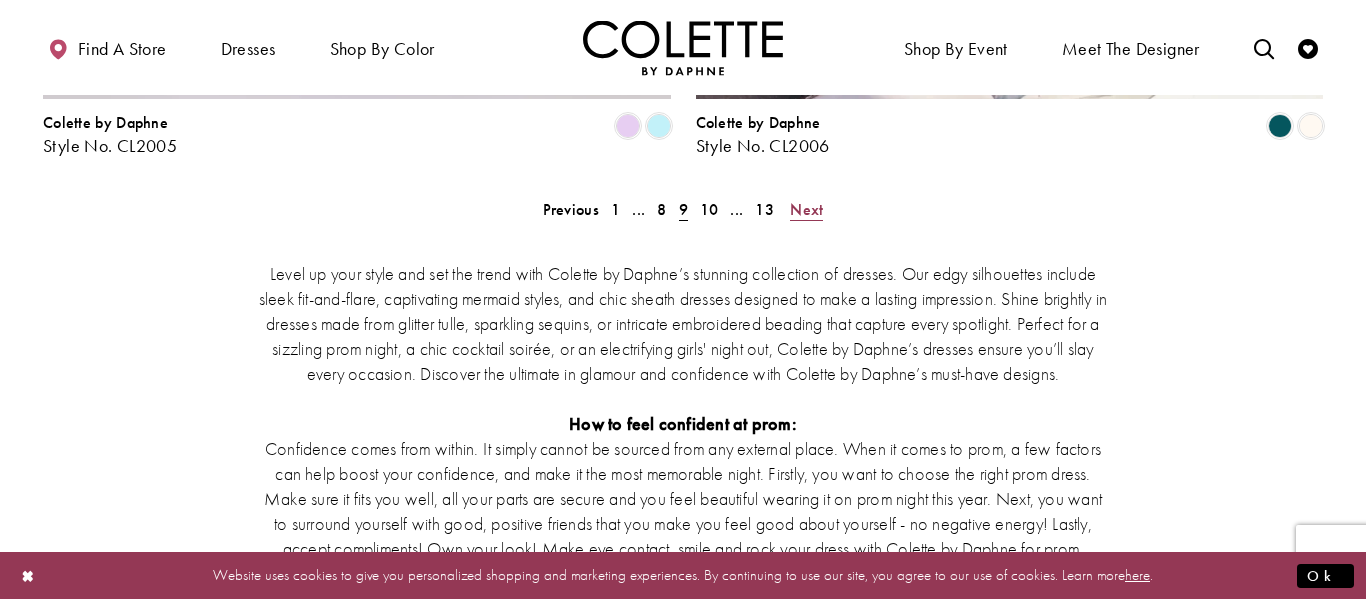 click on "Next" at bounding box center (806, 209) 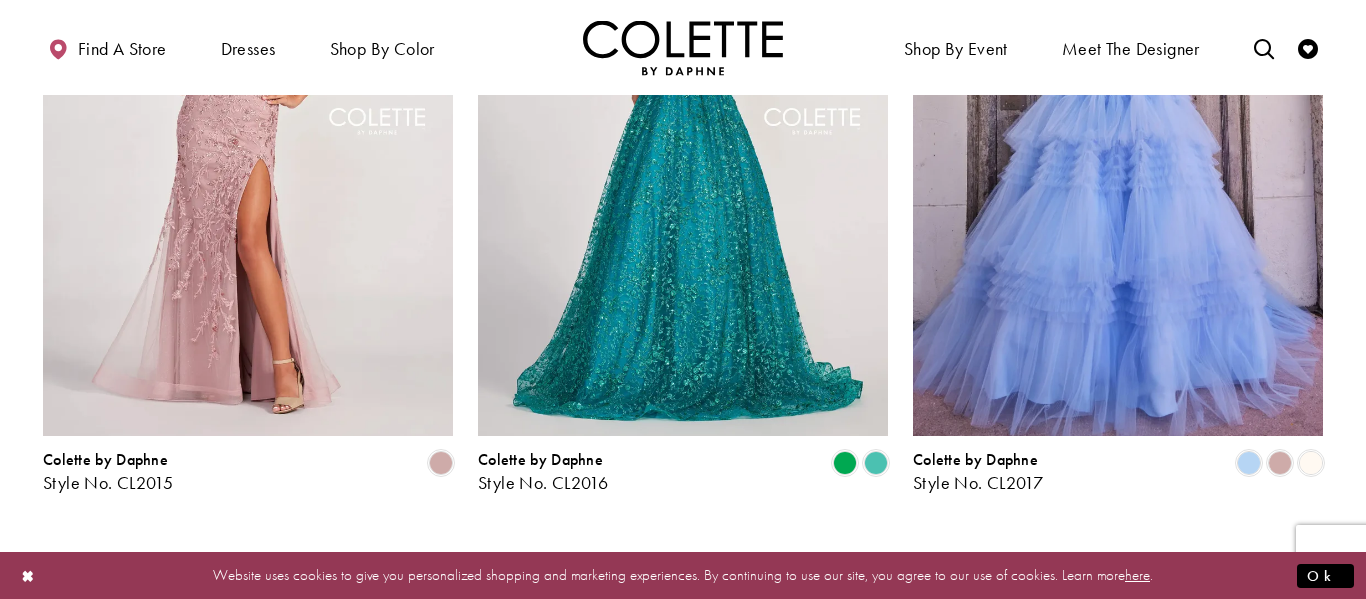 scroll, scrollTop: 1798, scrollLeft: 0, axis: vertical 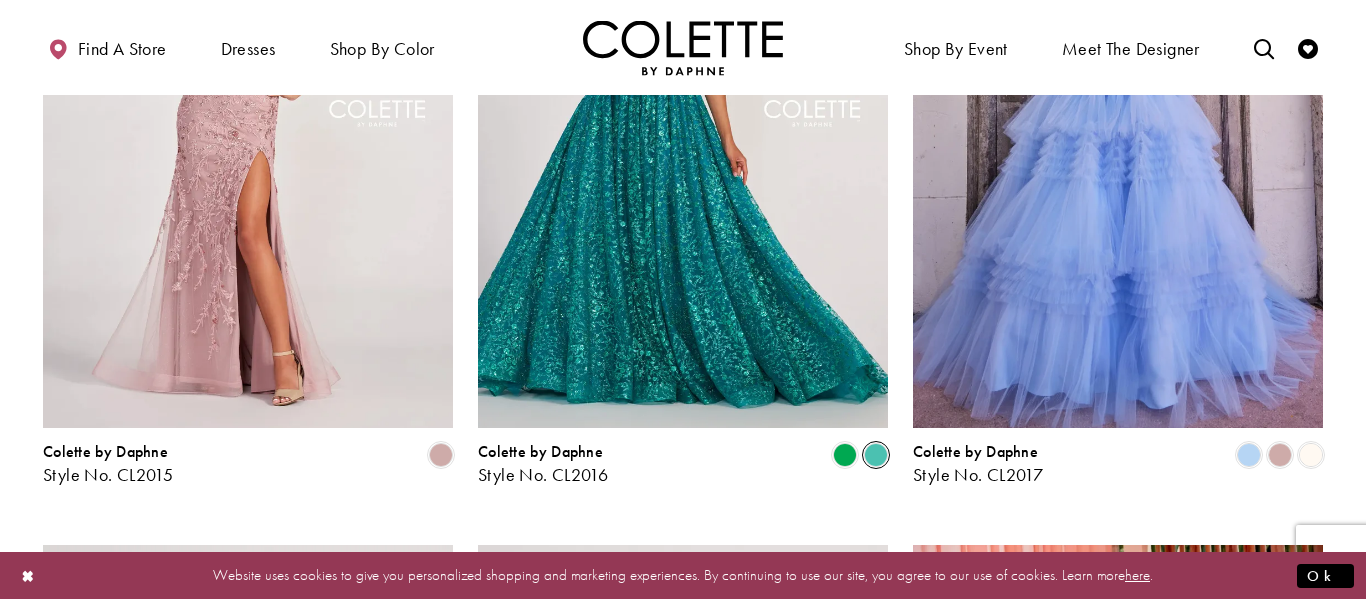 click at bounding box center (876, 455) 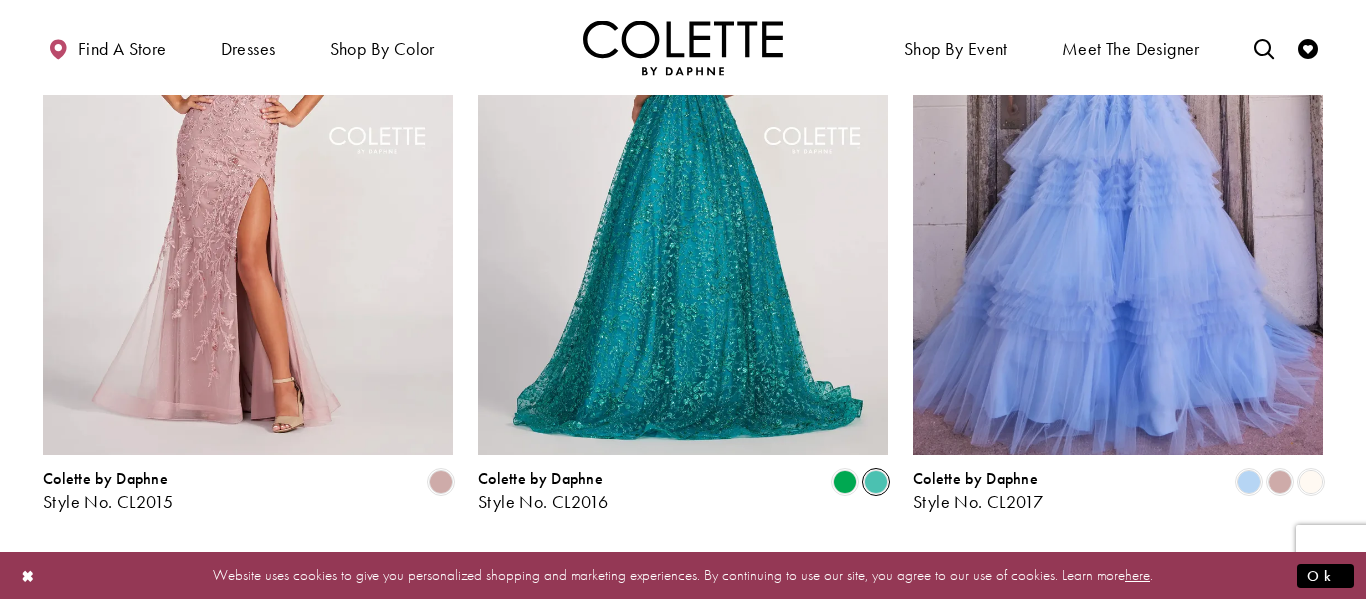 scroll, scrollTop: 1772, scrollLeft: 0, axis: vertical 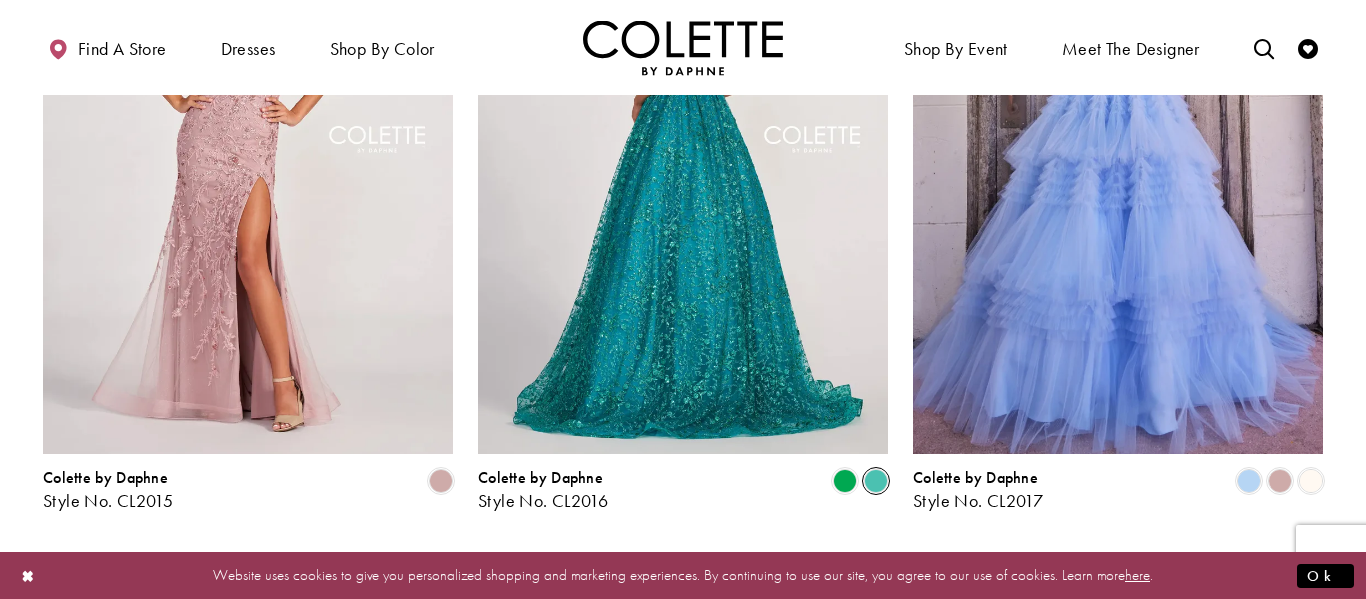 click at bounding box center [683, 156] 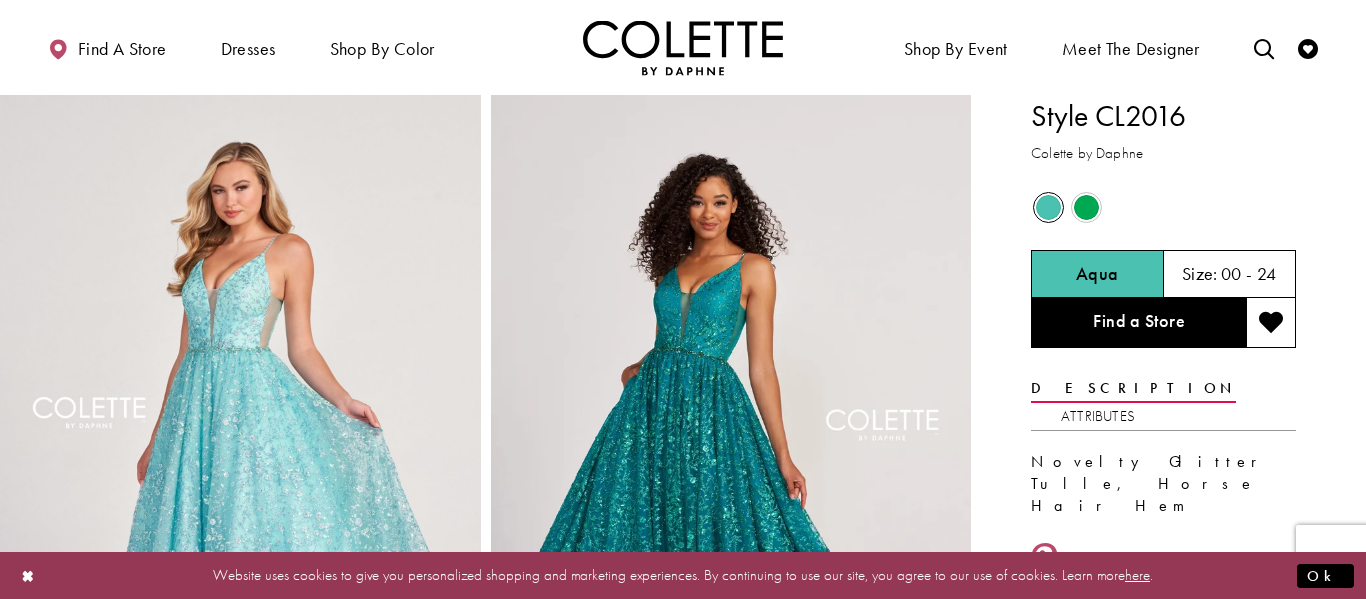 scroll, scrollTop: 0, scrollLeft: 0, axis: both 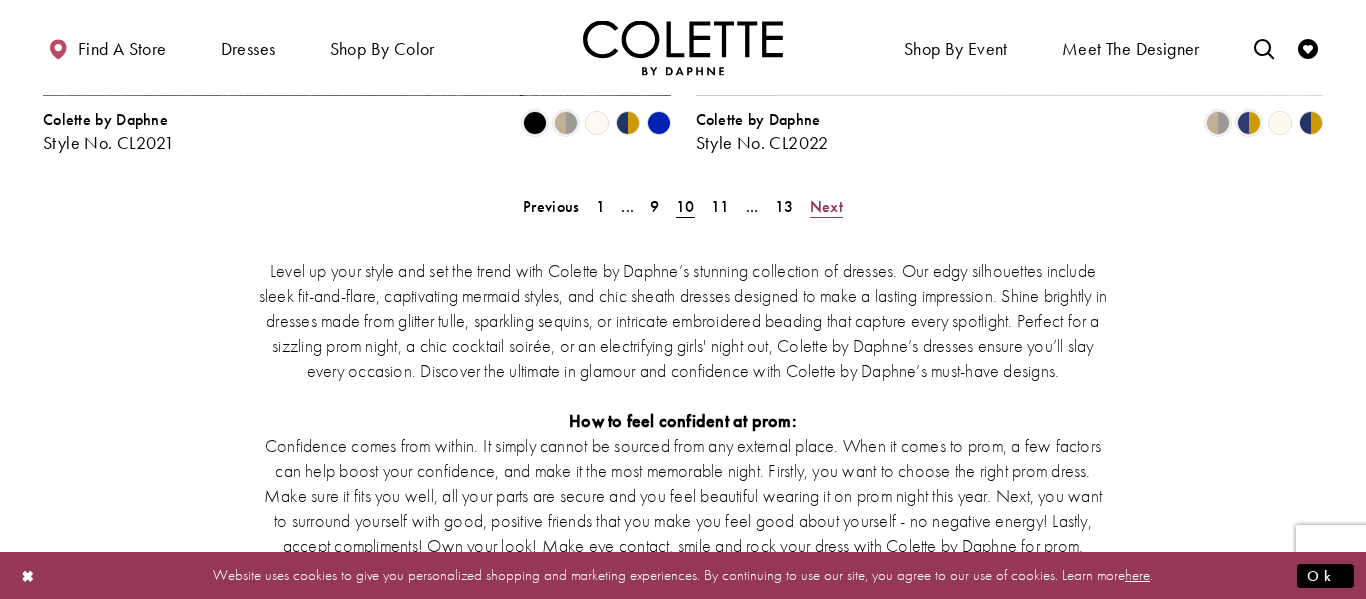 click on "Next" at bounding box center [826, 206] 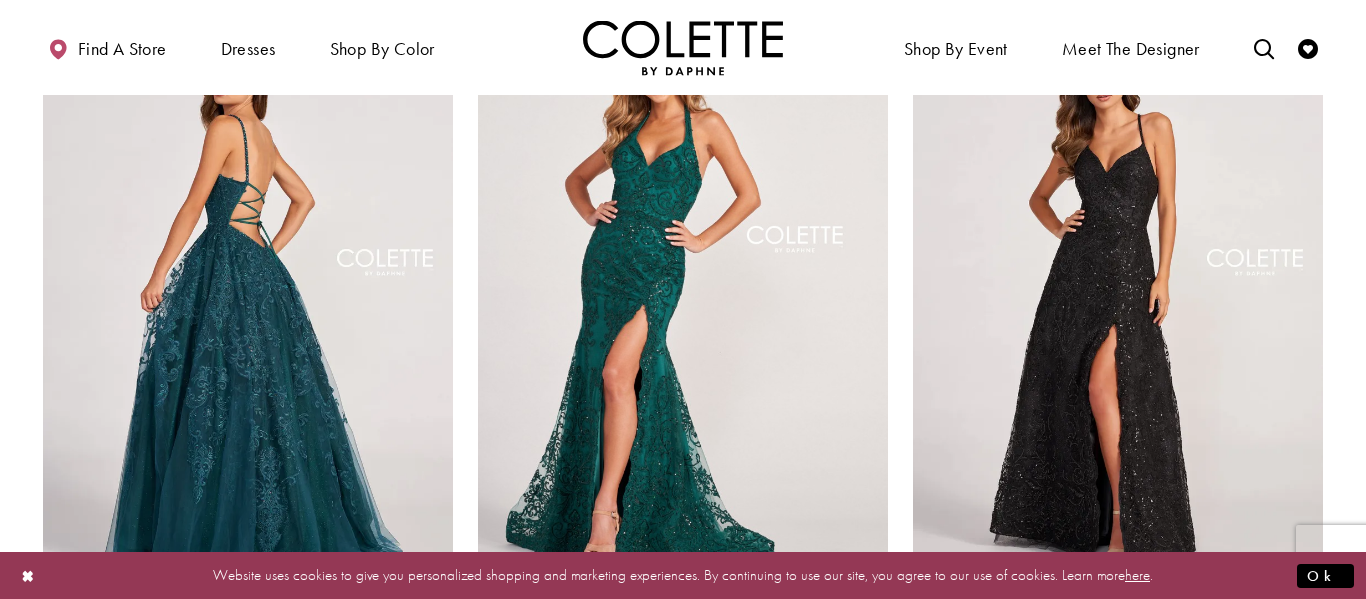scroll, scrollTop: 923, scrollLeft: 0, axis: vertical 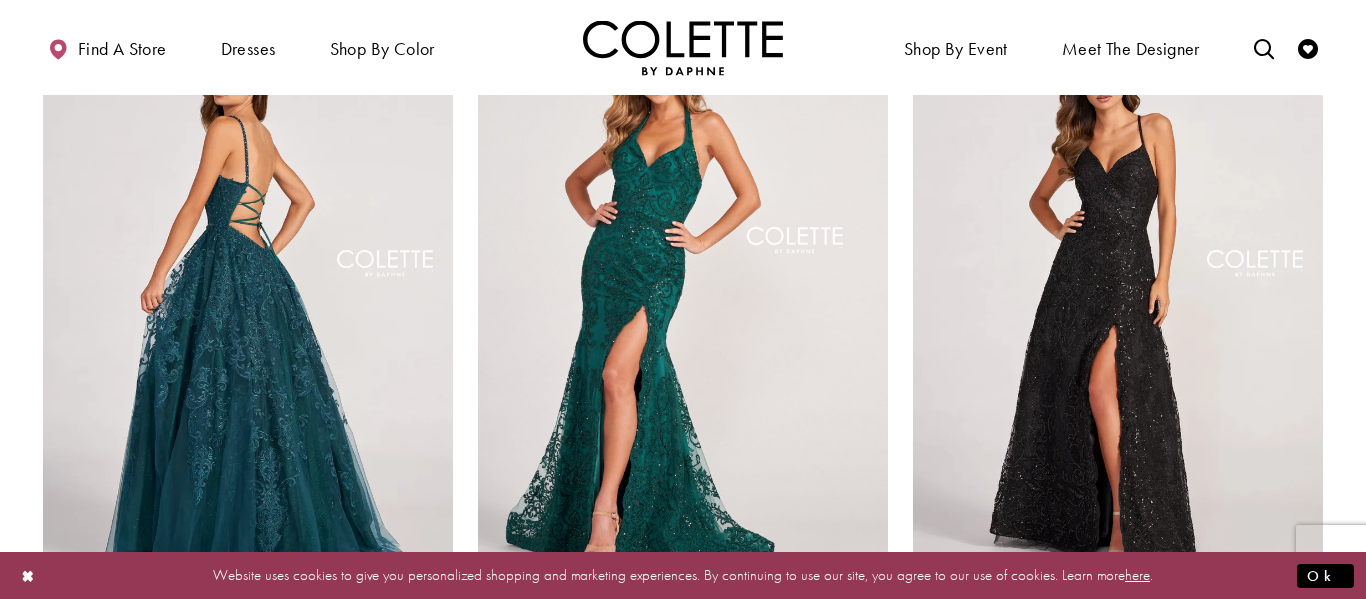 click at bounding box center [248, 291] 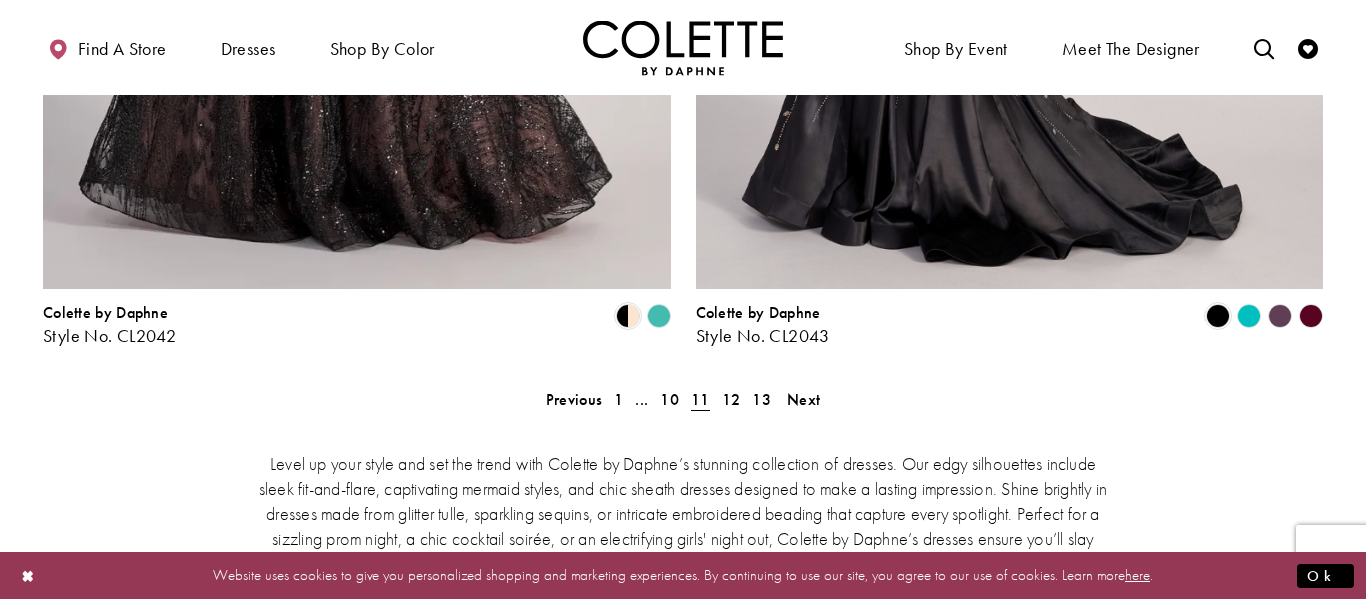 scroll, scrollTop: 3689, scrollLeft: 0, axis: vertical 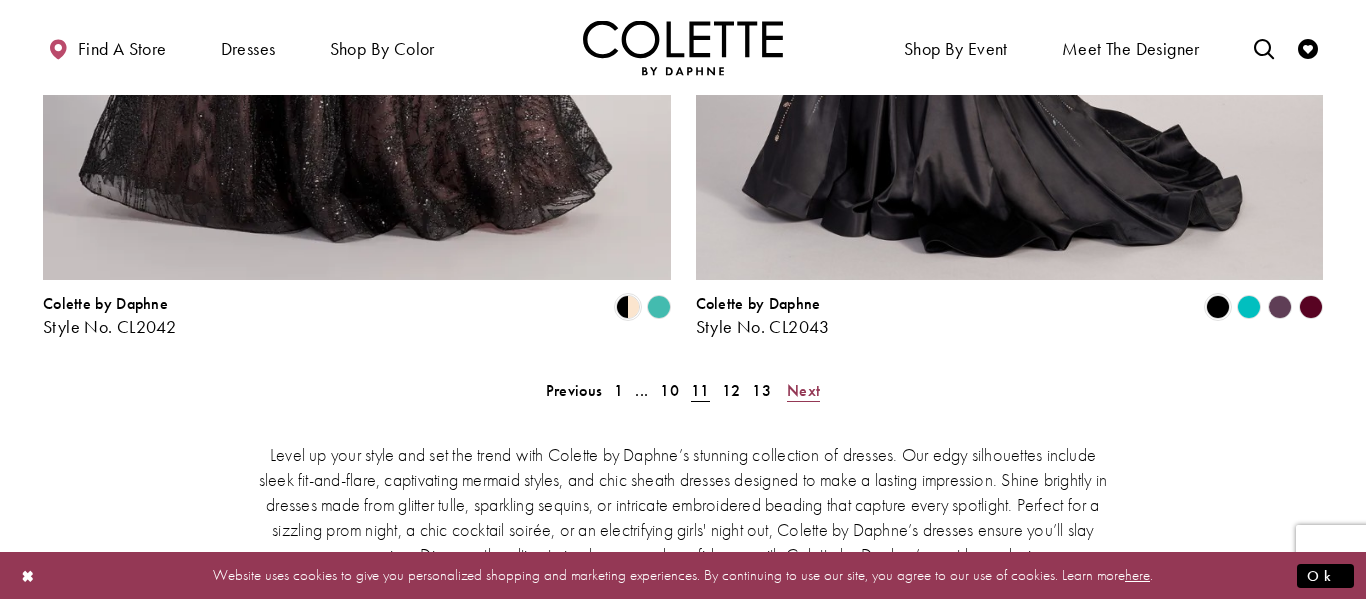 click on "Next" at bounding box center [803, 390] 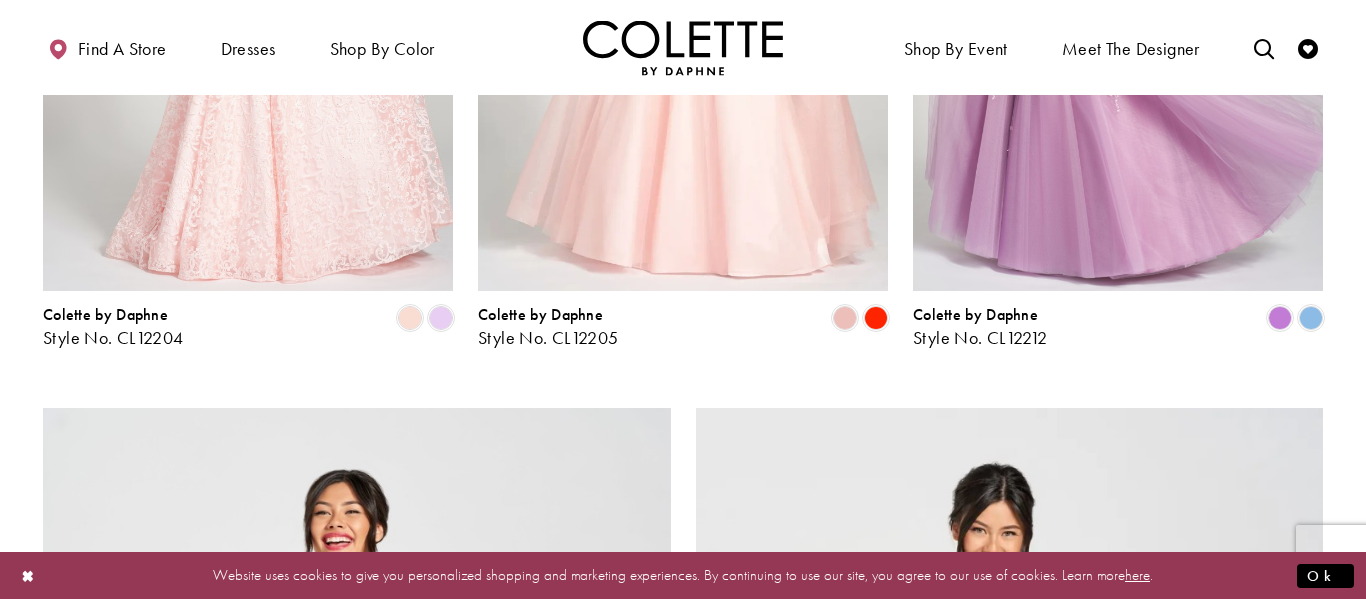 scroll, scrollTop: 2655, scrollLeft: 0, axis: vertical 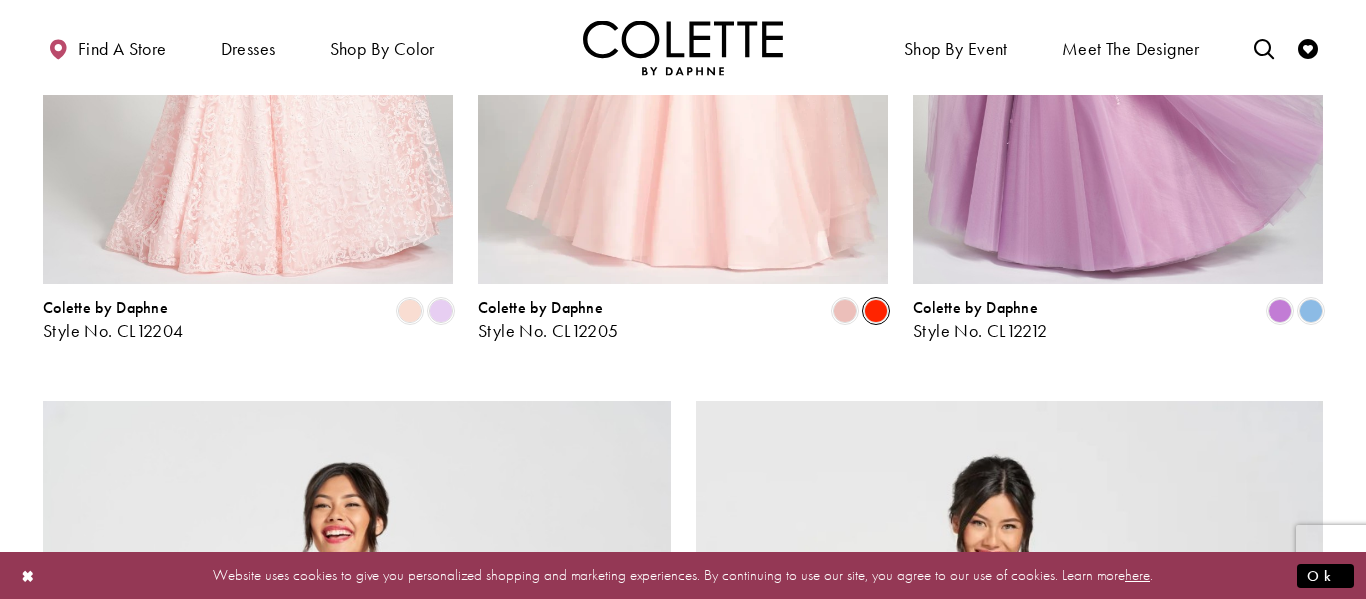 click at bounding box center [876, 311] 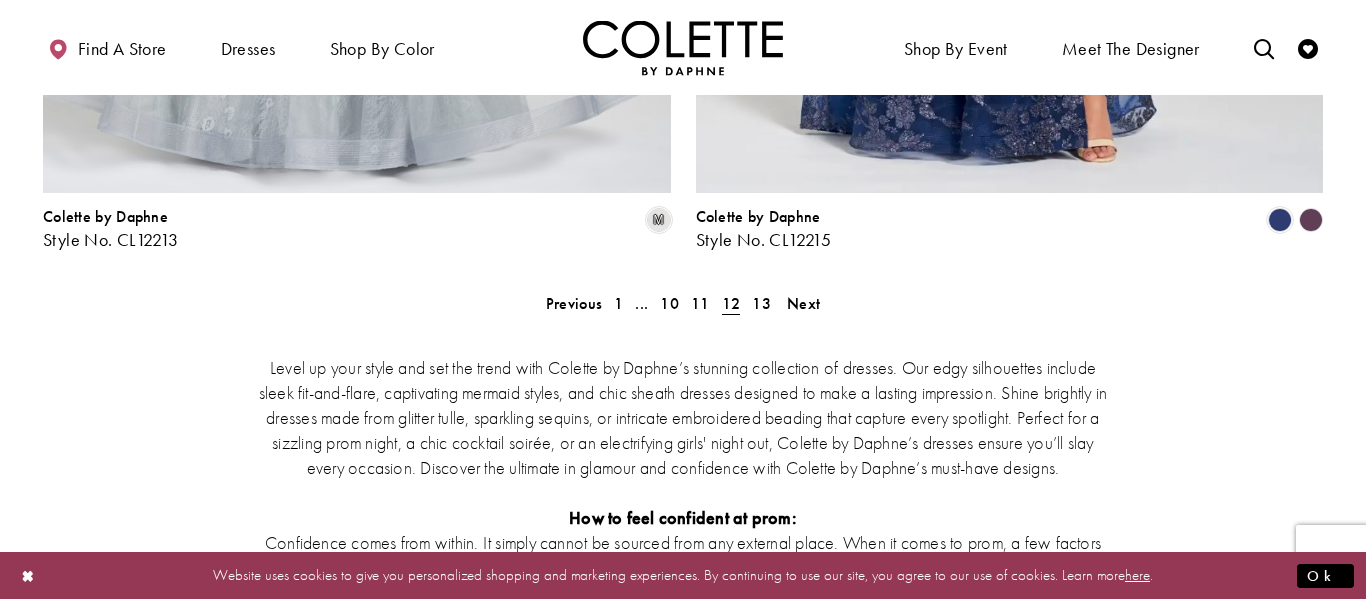scroll, scrollTop: 3809, scrollLeft: 0, axis: vertical 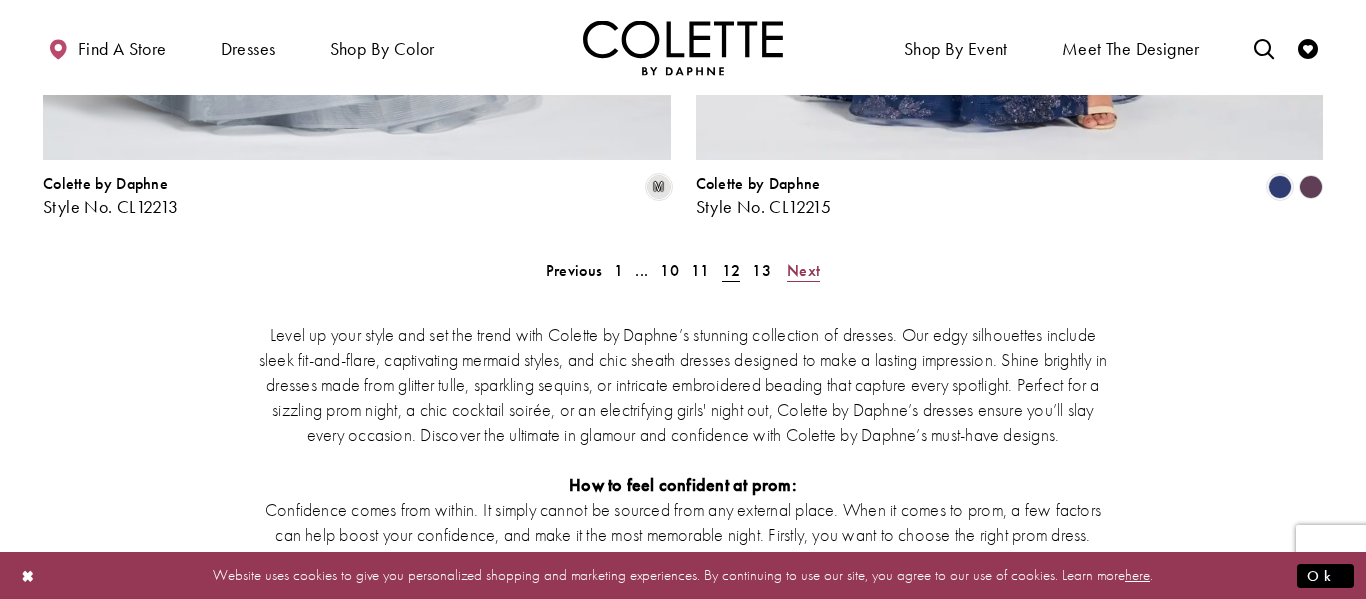 click on "Next" at bounding box center [803, 270] 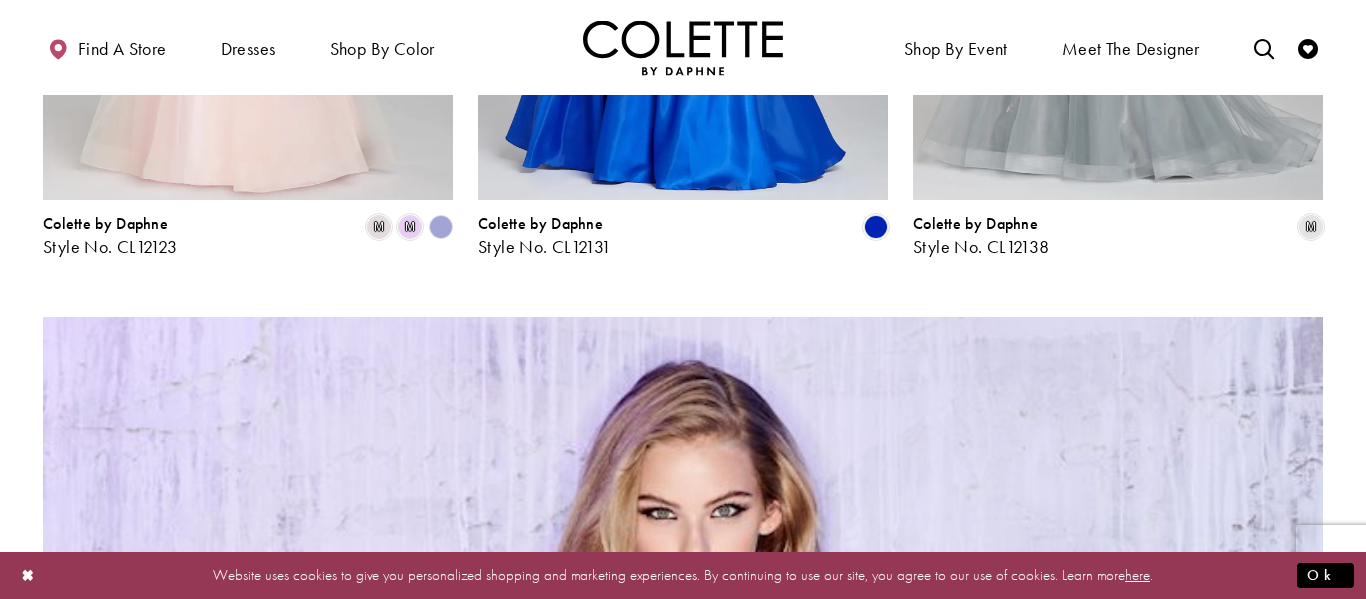 scroll, scrollTop: 0, scrollLeft: 0, axis: both 